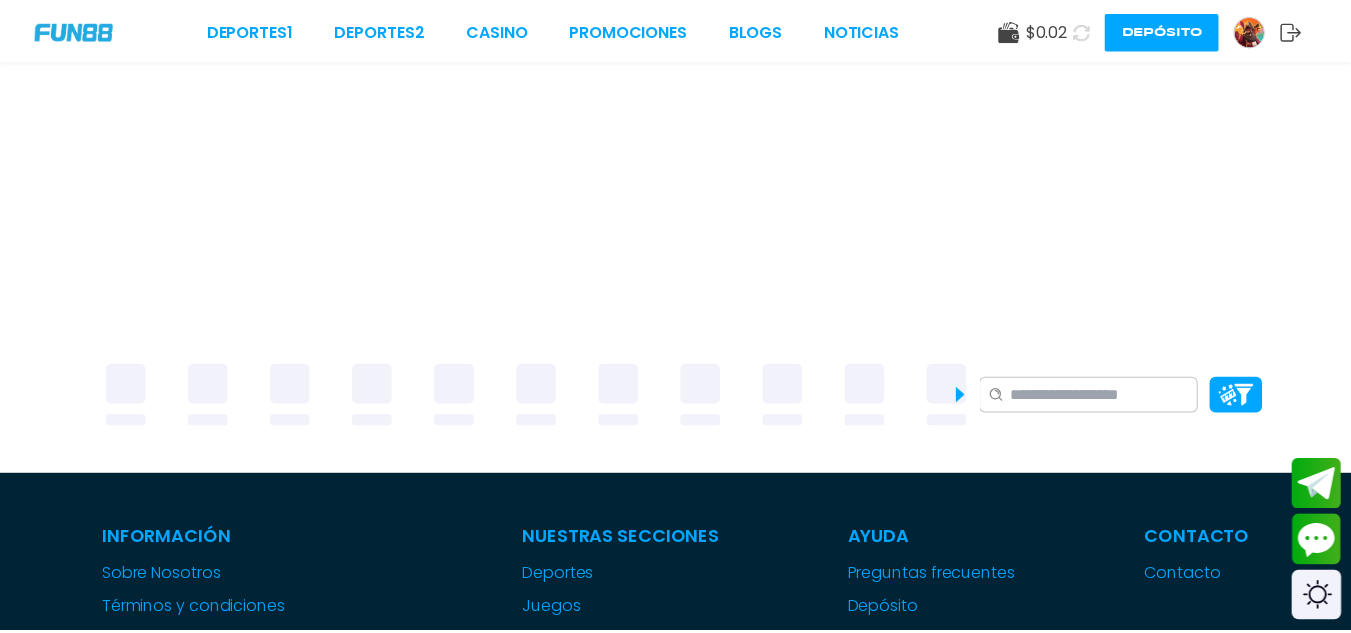 scroll, scrollTop: 0, scrollLeft: 0, axis: both 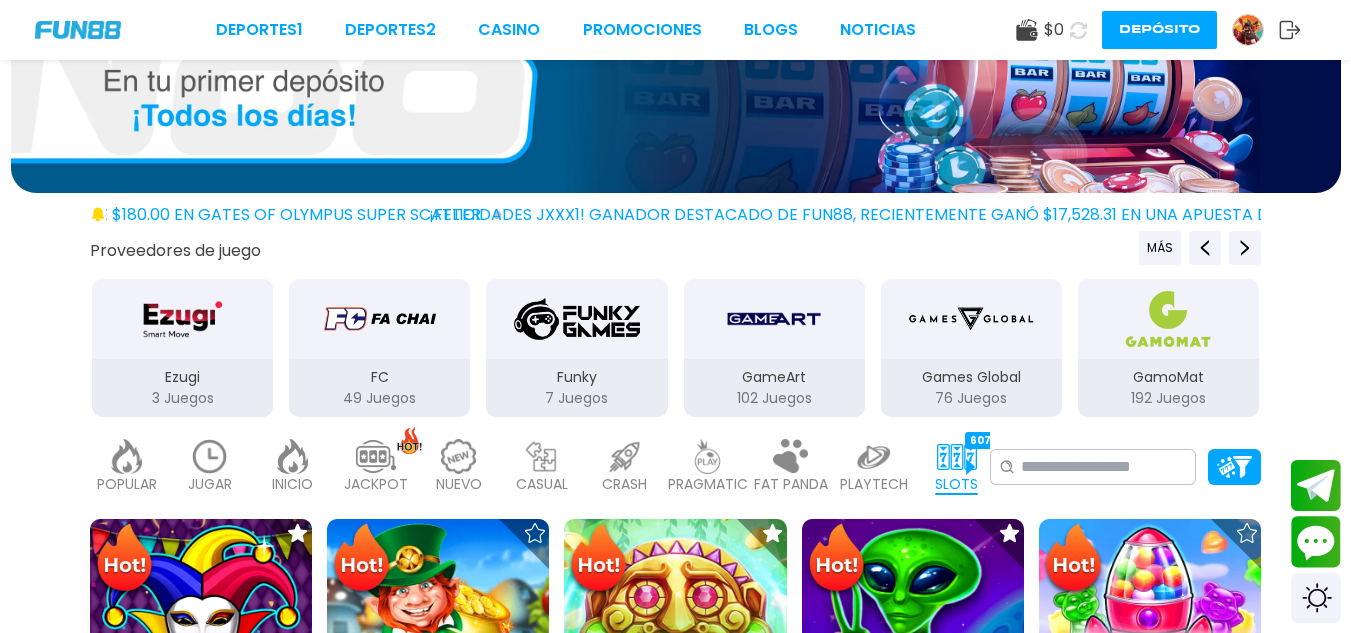 click at bounding box center (1248, 30) 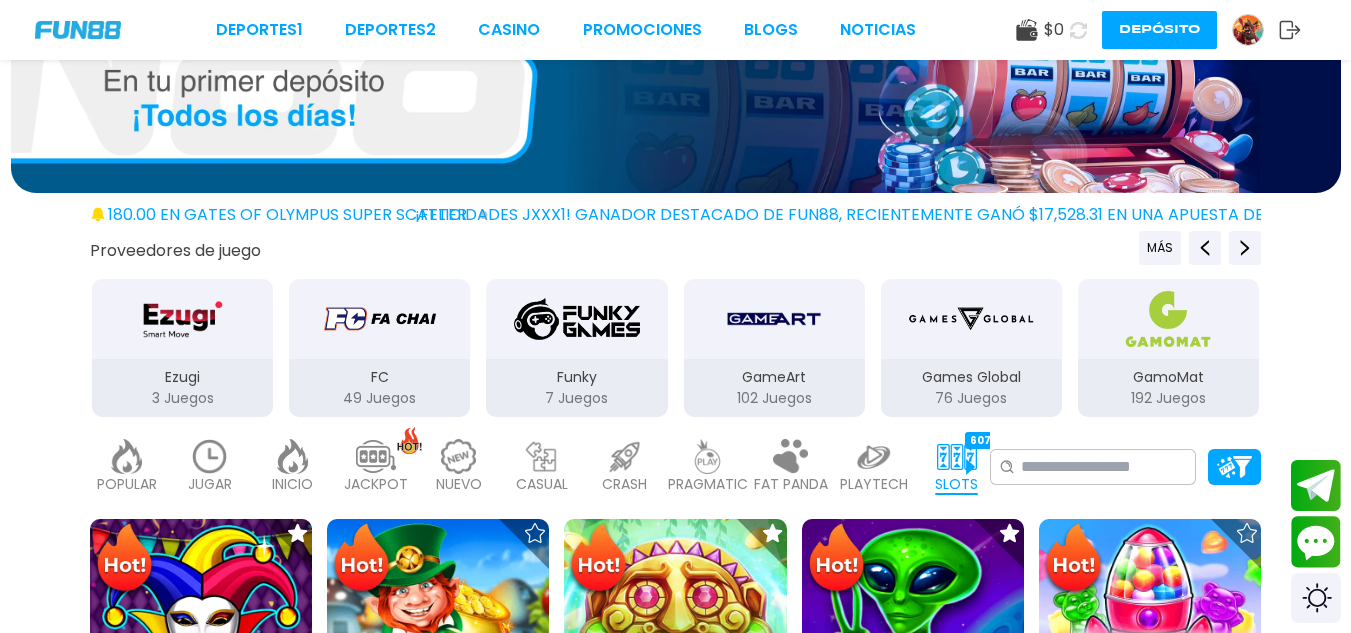 scroll, scrollTop: 0, scrollLeft: 0, axis: both 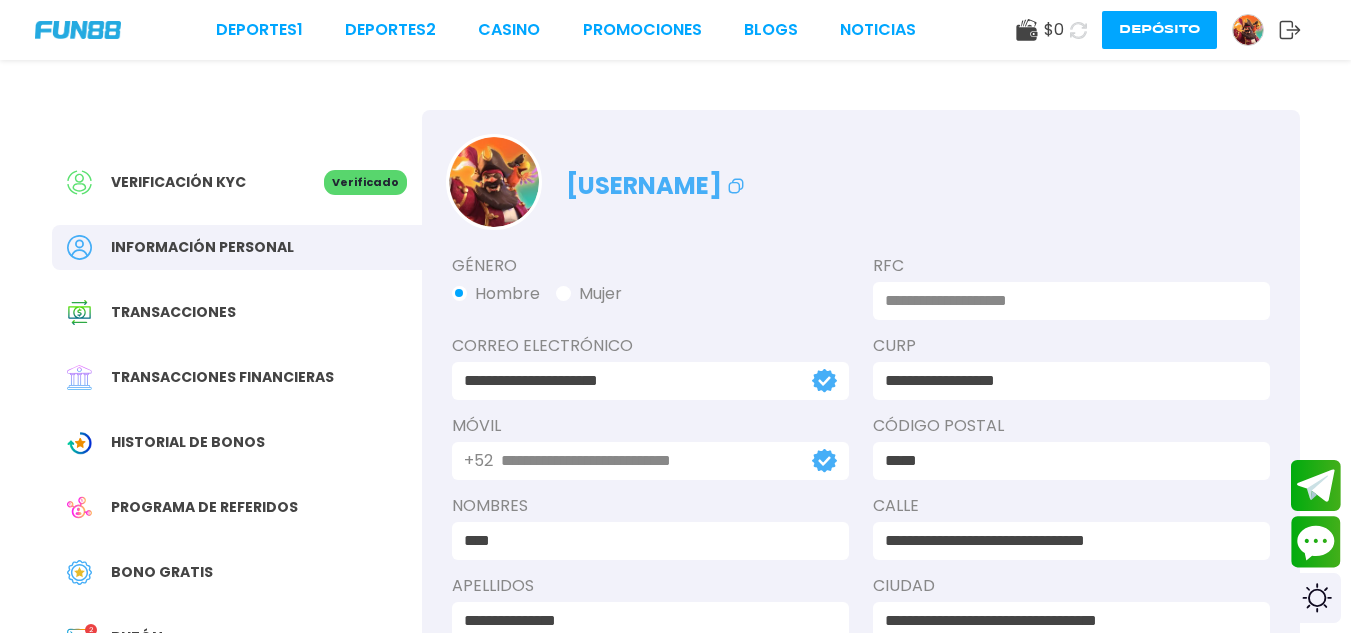 click on "Depósito" at bounding box center [1159, 30] 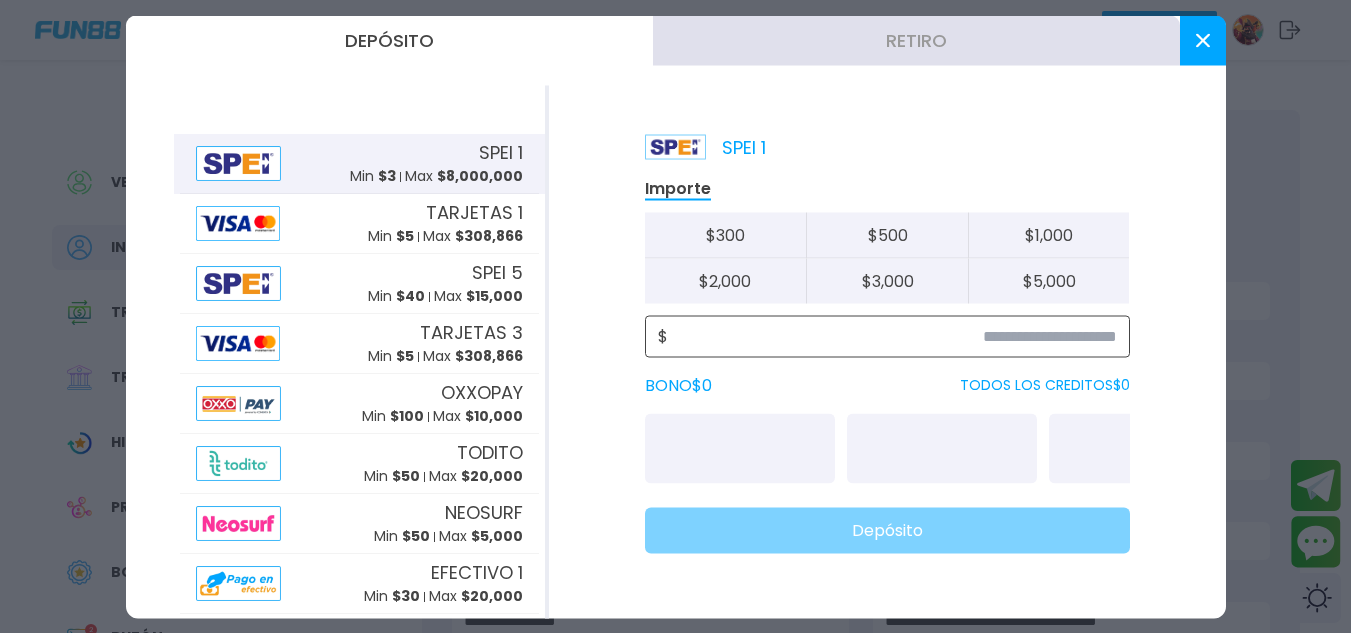 click at bounding box center (892, 336) 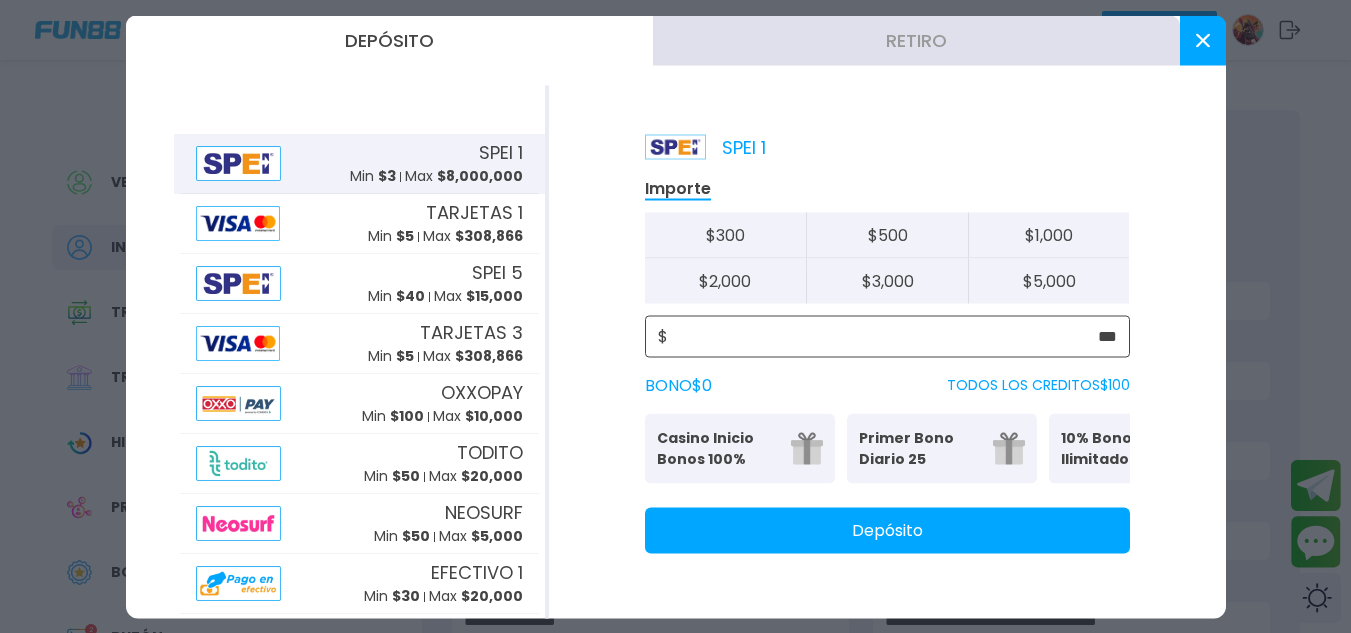 type on "***" 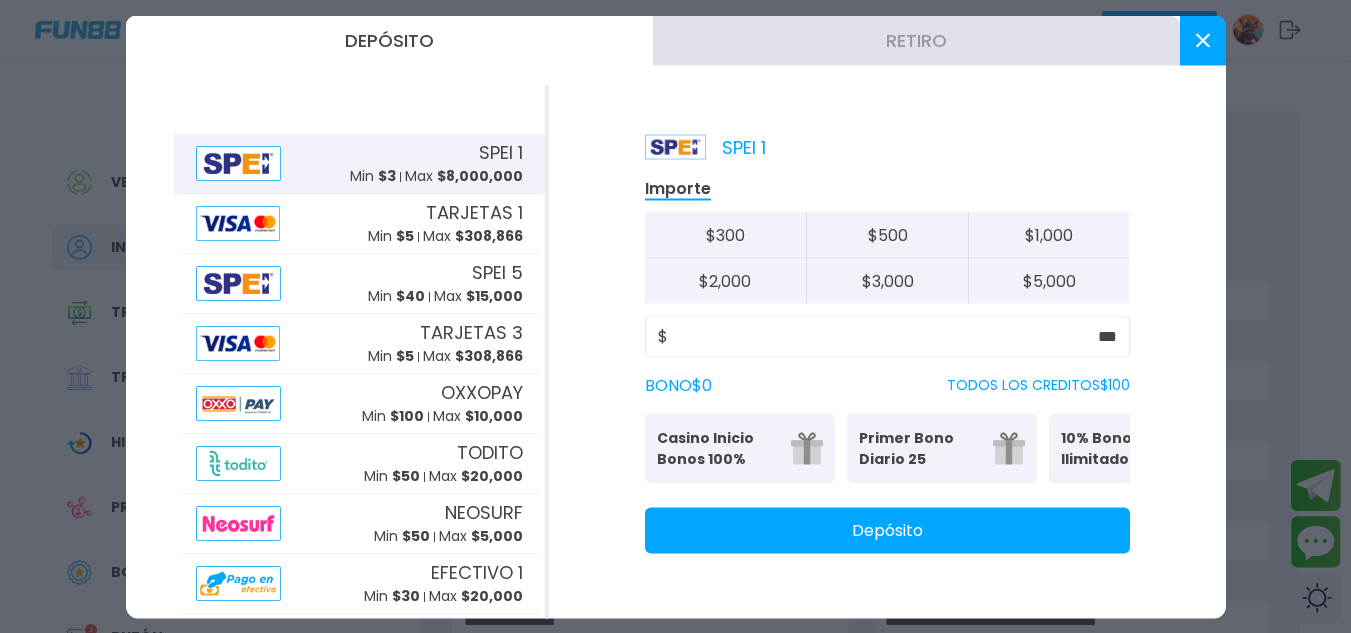 click on "Depósito" at bounding box center (887, 530) 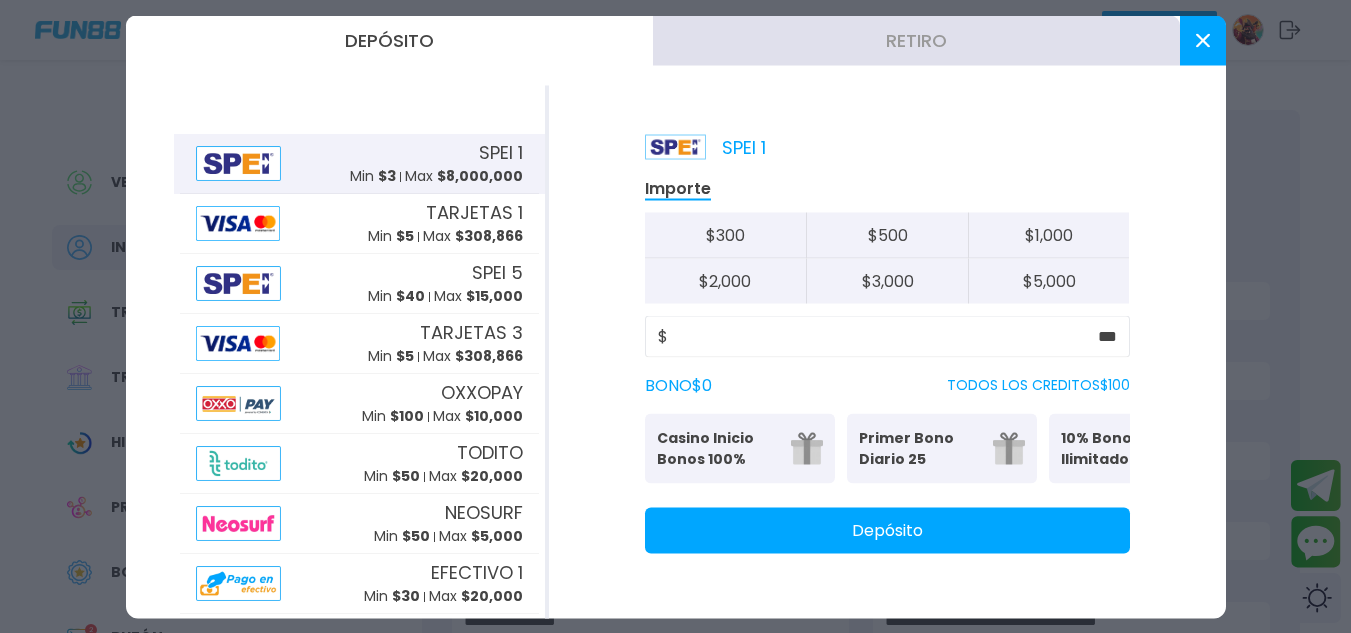 click at bounding box center (1203, 40) 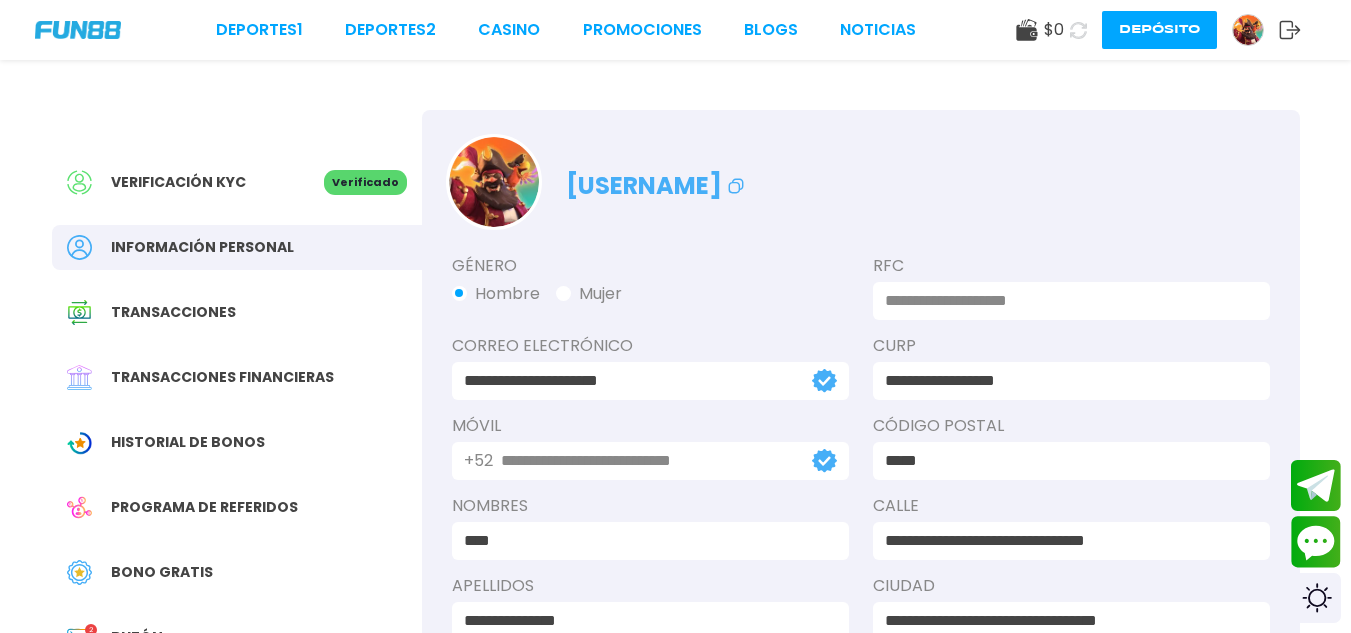 click 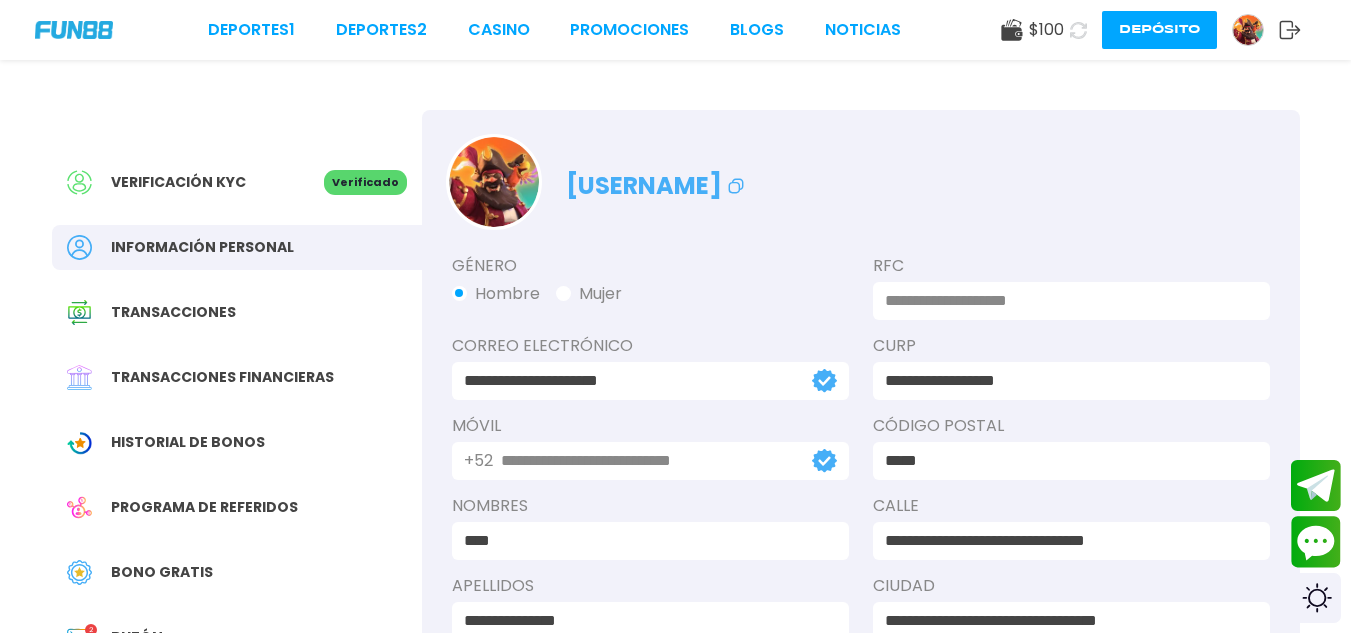 click 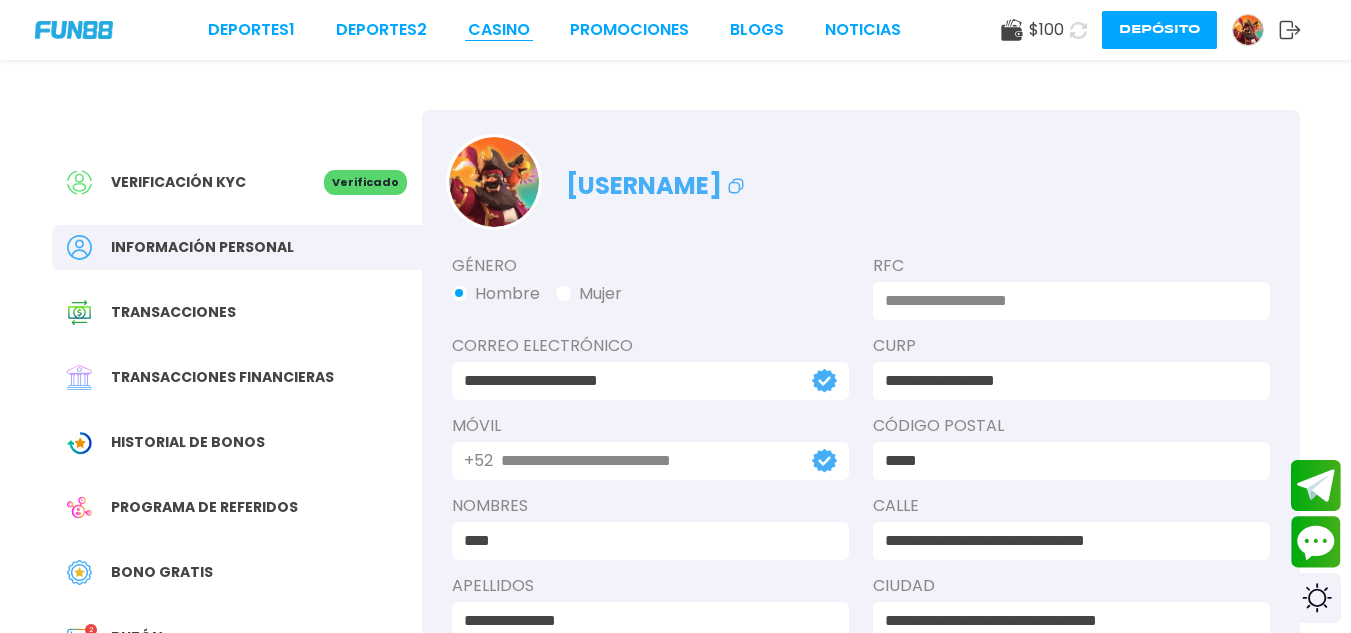 click on "CASINO" at bounding box center (499, 30) 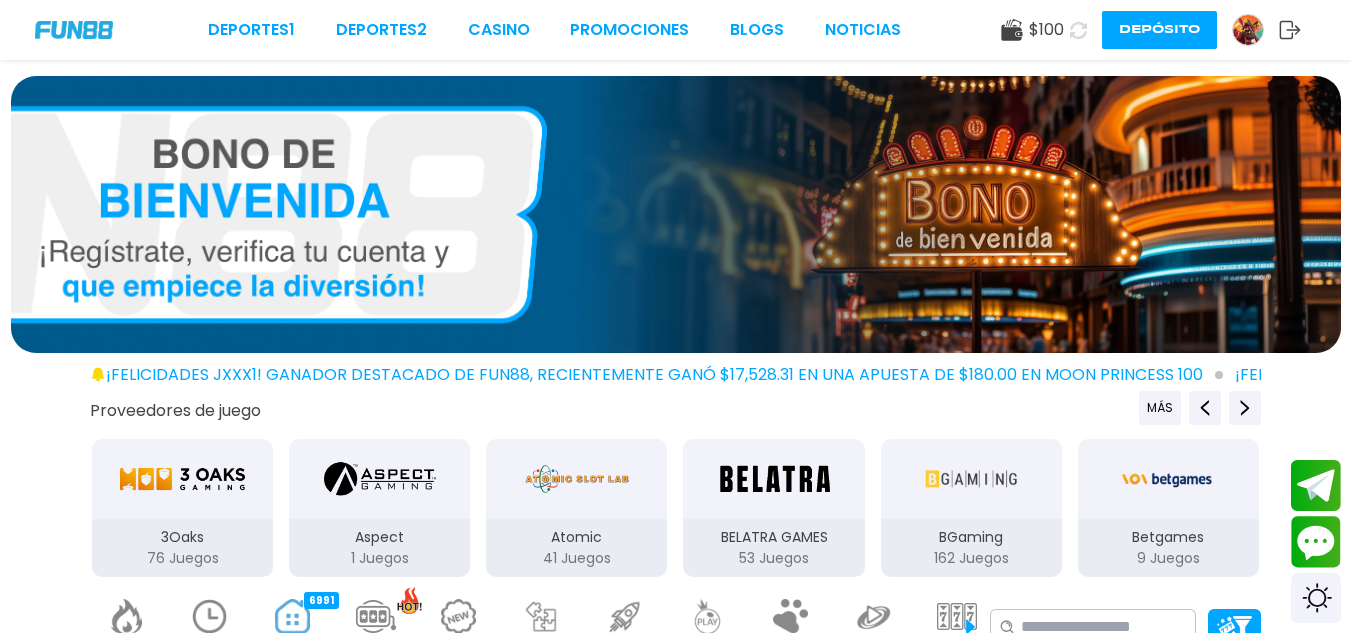 click at bounding box center (210, 616) 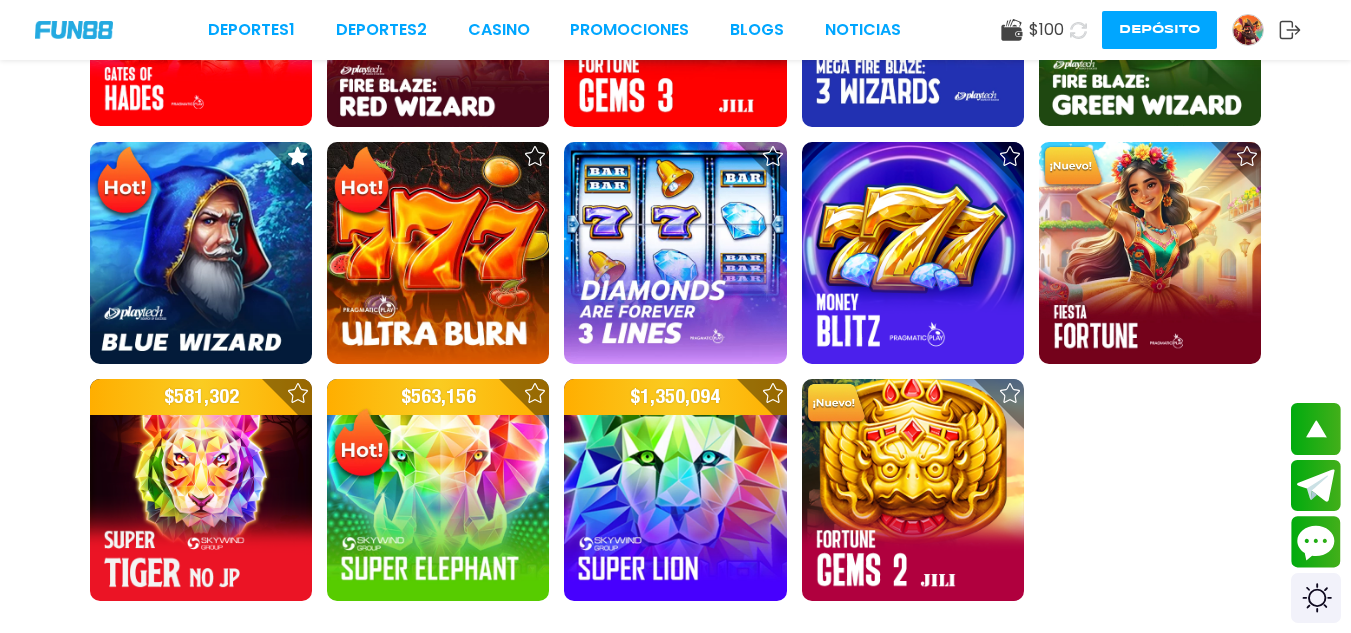scroll, scrollTop: 2200, scrollLeft: 0, axis: vertical 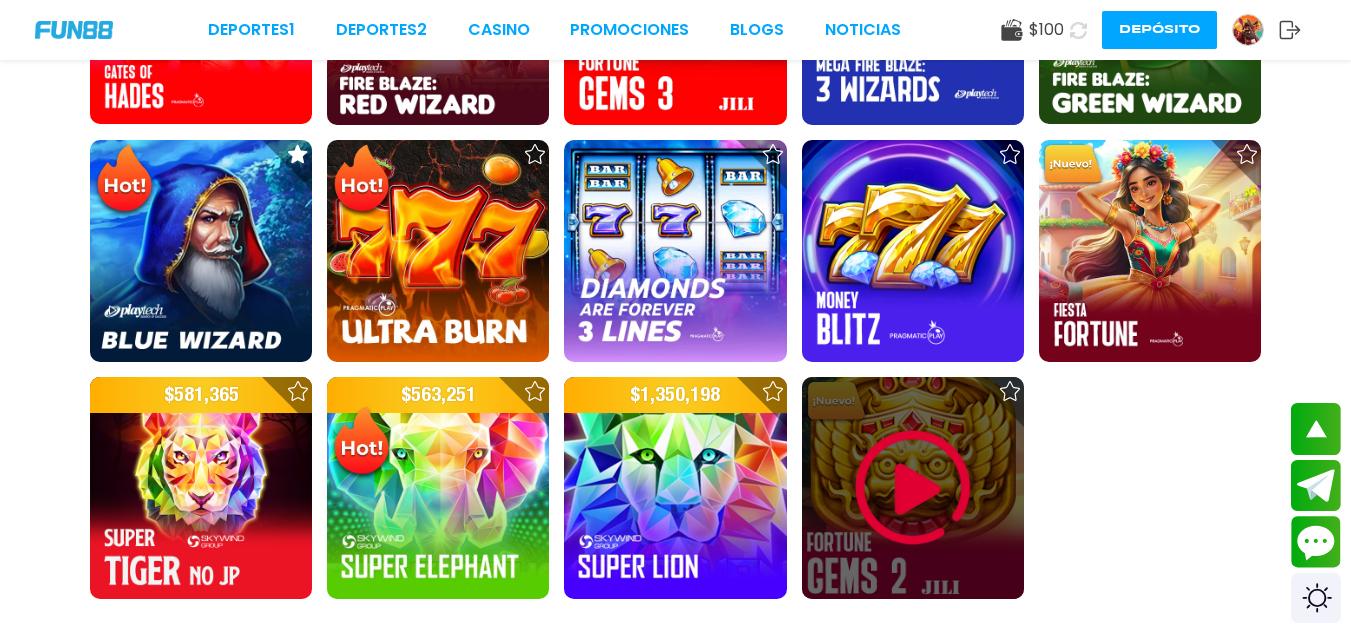 click at bounding box center (913, 488) 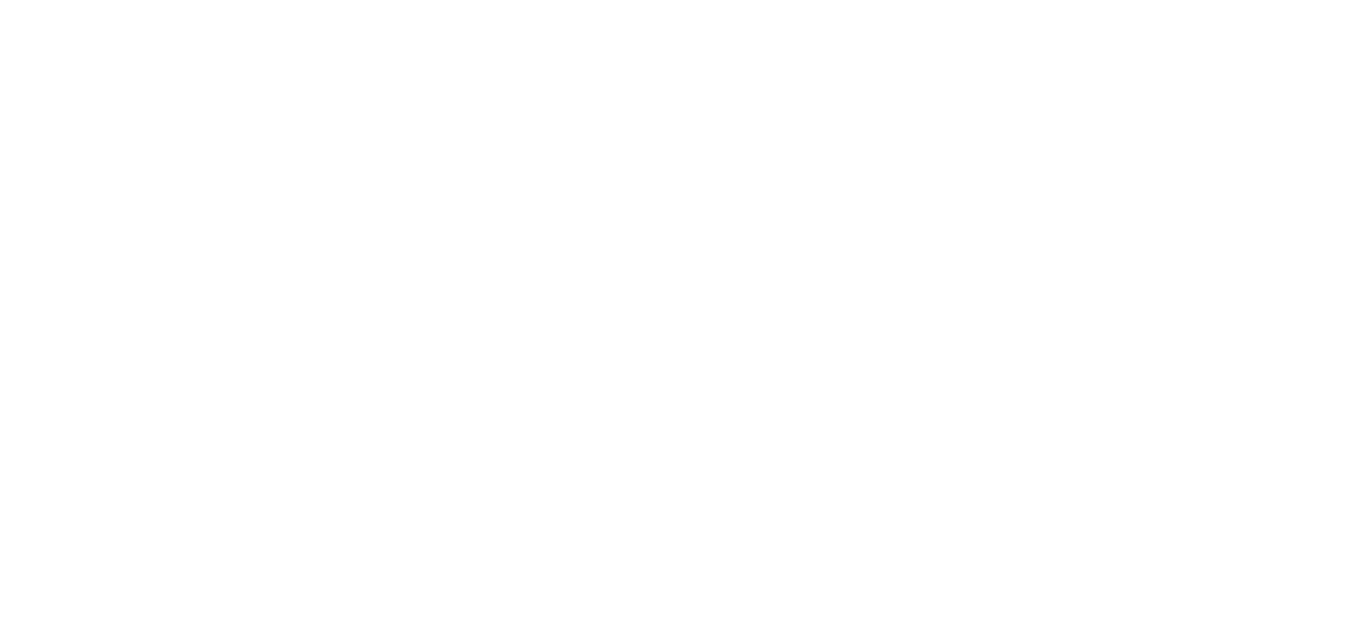 scroll, scrollTop: 0, scrollLeft: 0, axis: both 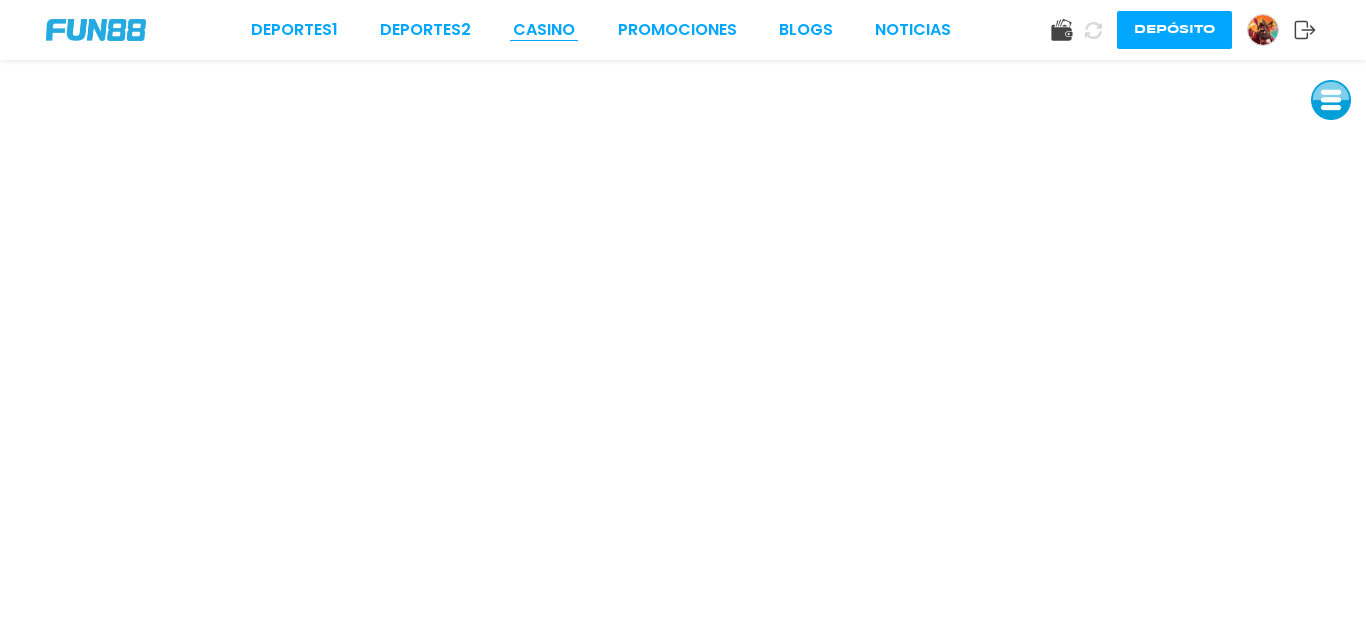 click on "CASINO" at bounding box center [544, 30] 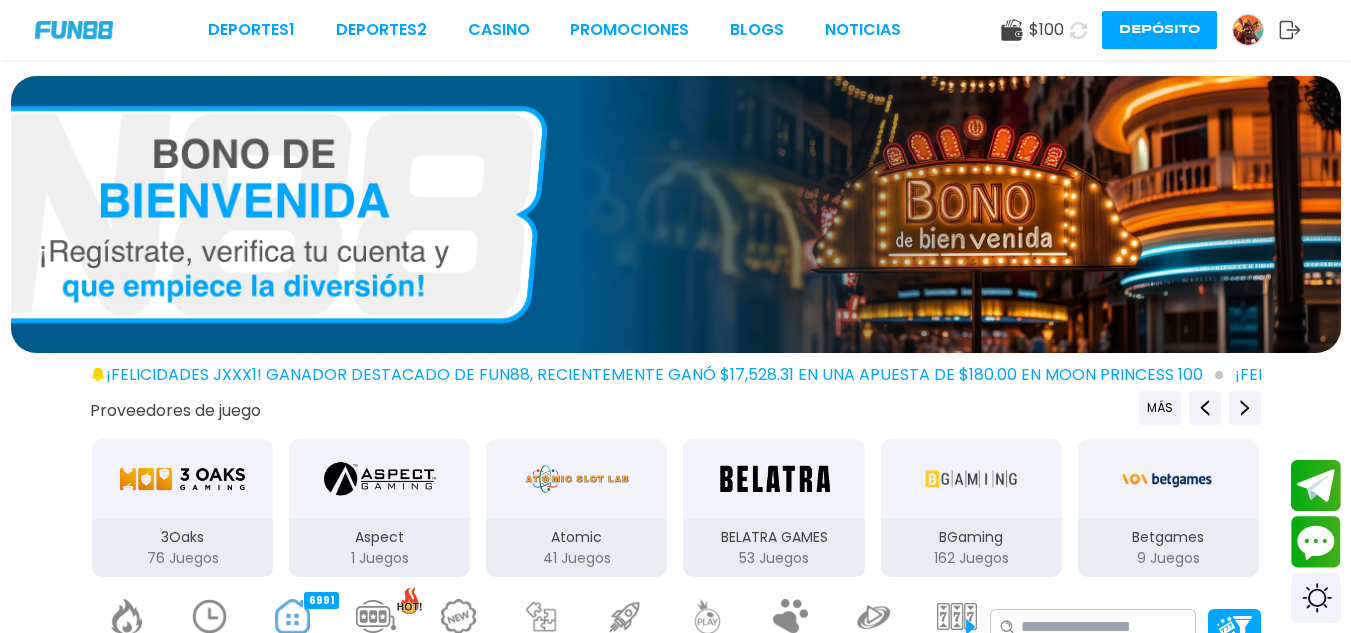 click at bounding box center [210, 616] 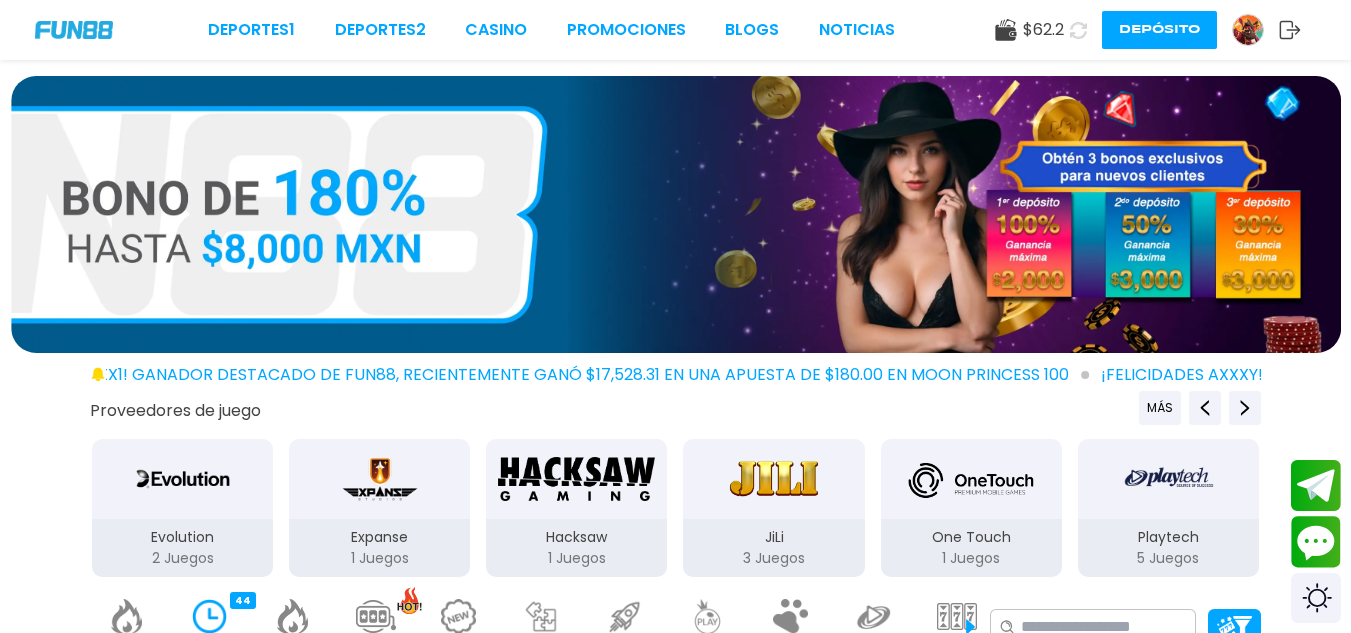 scroll, scrollTop: 0, scrollLeft: 40, axis: horizontal 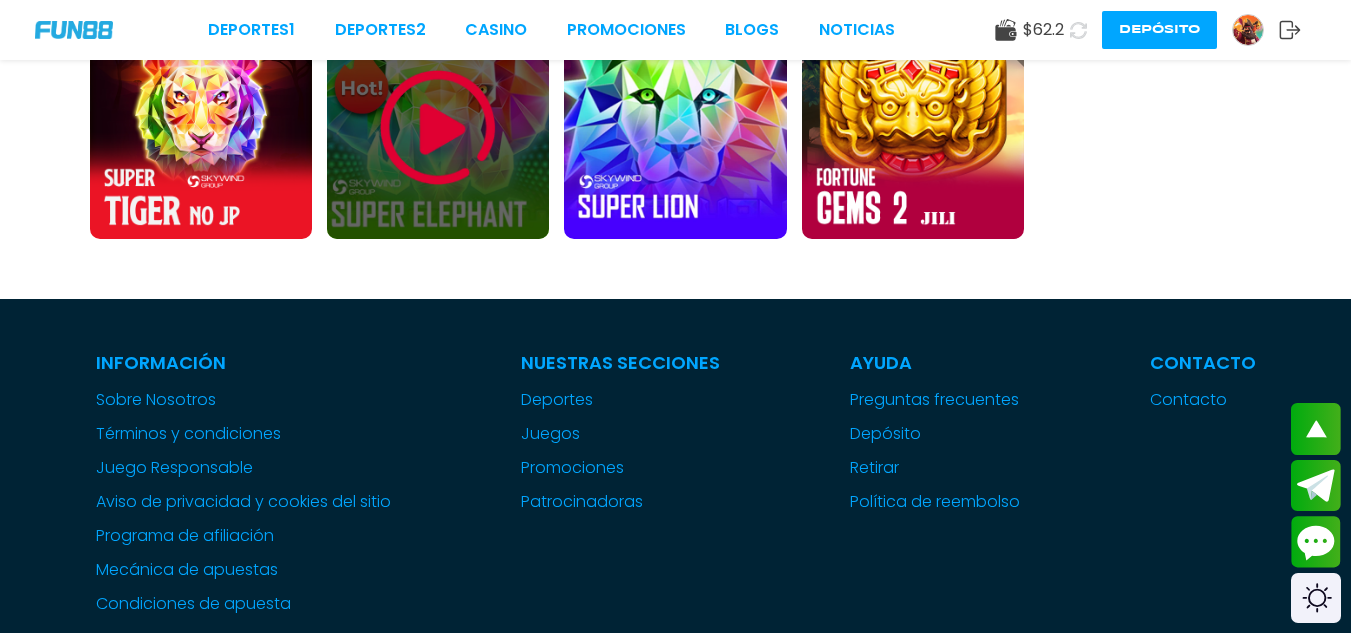 click at bounding box center [438, 128] 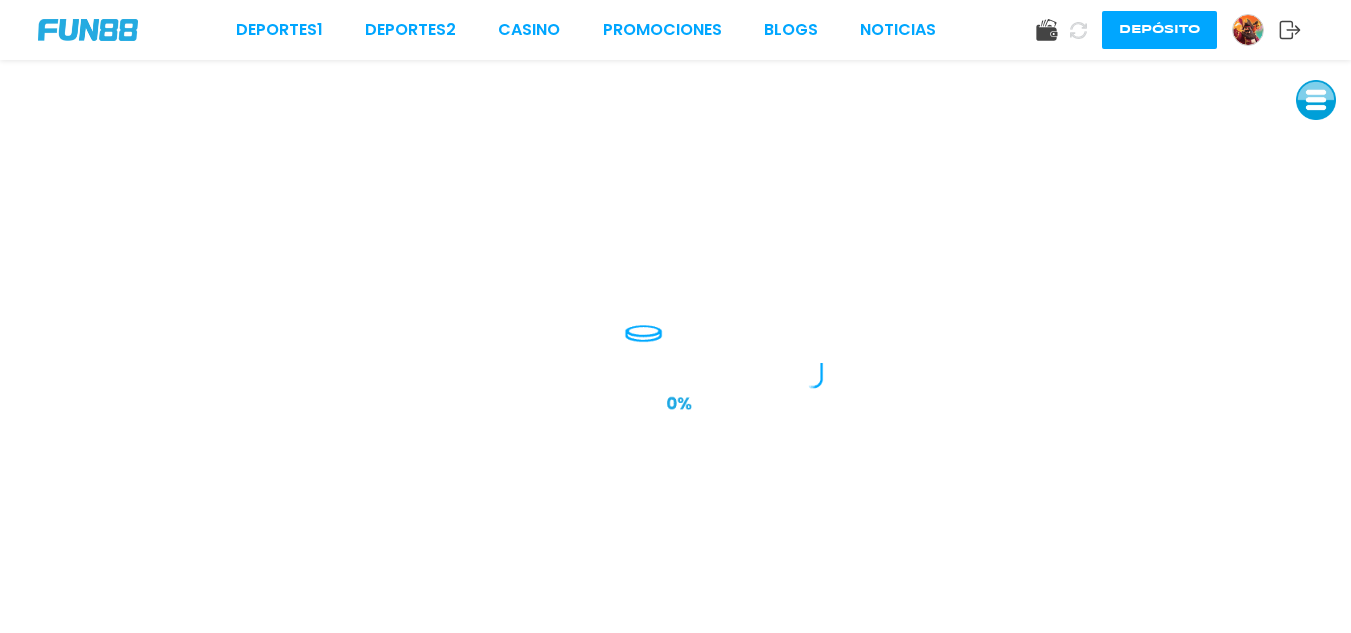 scroll, scrollTop: 0, scrollLeft: 0, axis: both 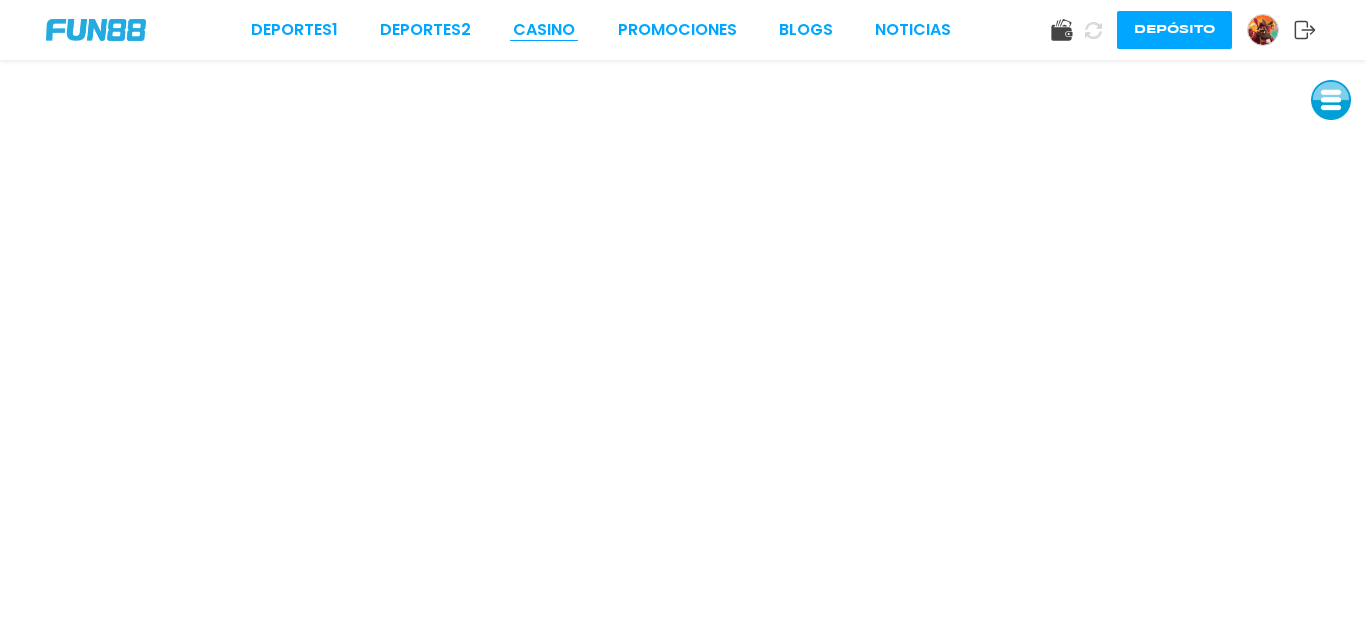 click on "CASINO" at bounding box center (544, 30) 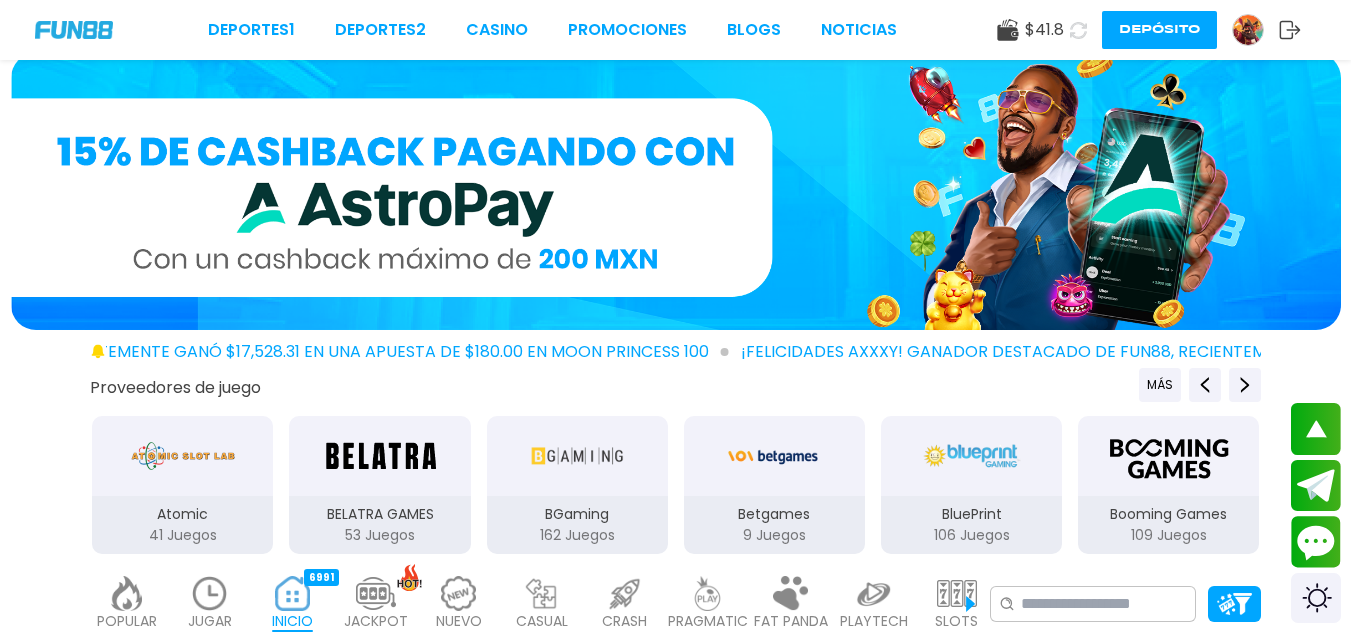 scroll, scrollTop: 0, scrollLeft: 0, axis: both 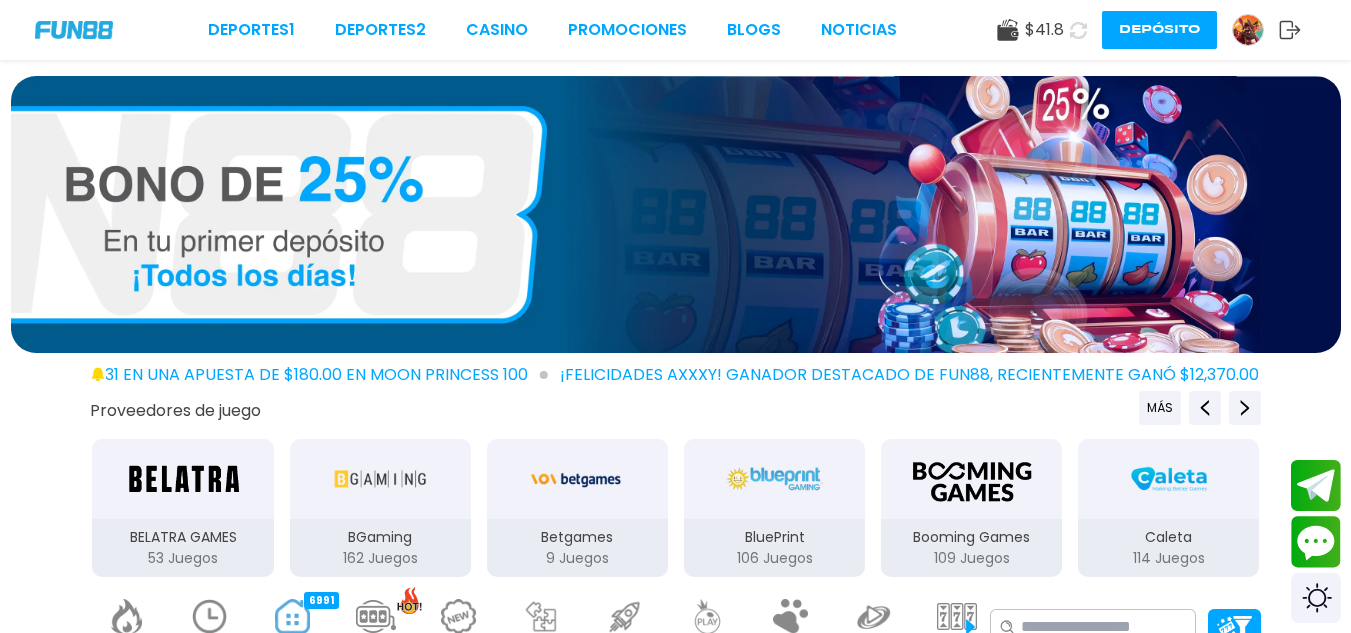 click at bounding box center [210, 616] 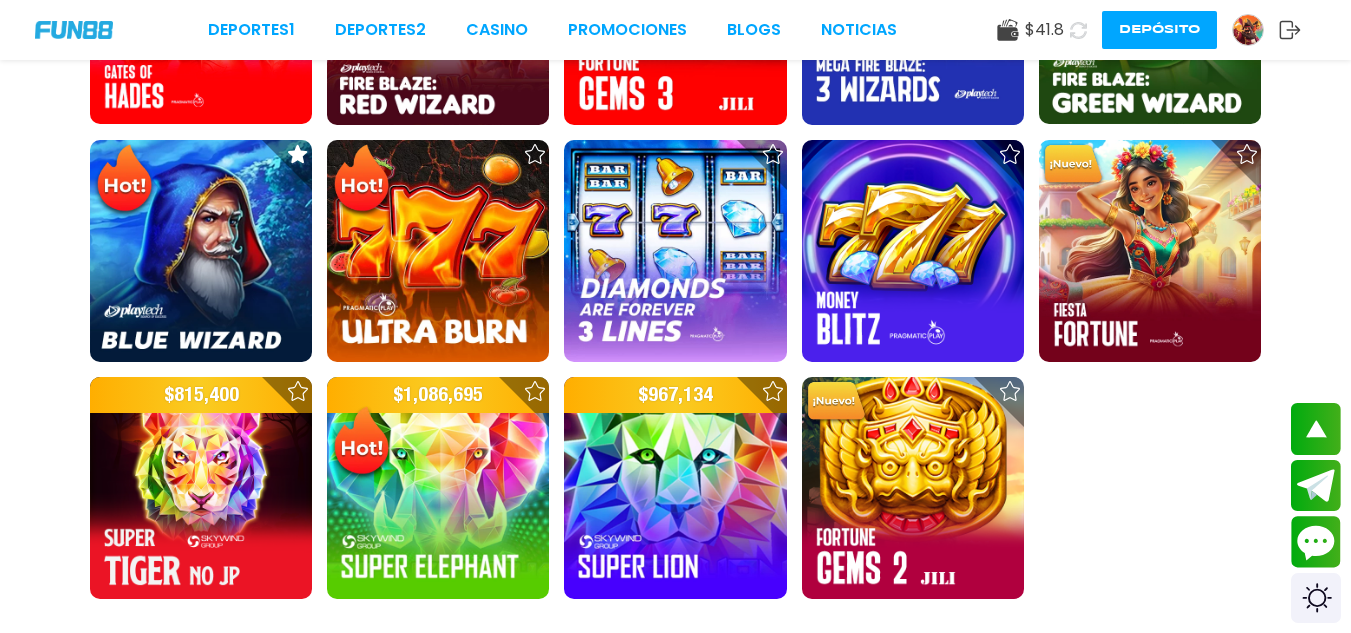 scroll, scrollTop: 2240, scrollLeft: 0, axis: vertical 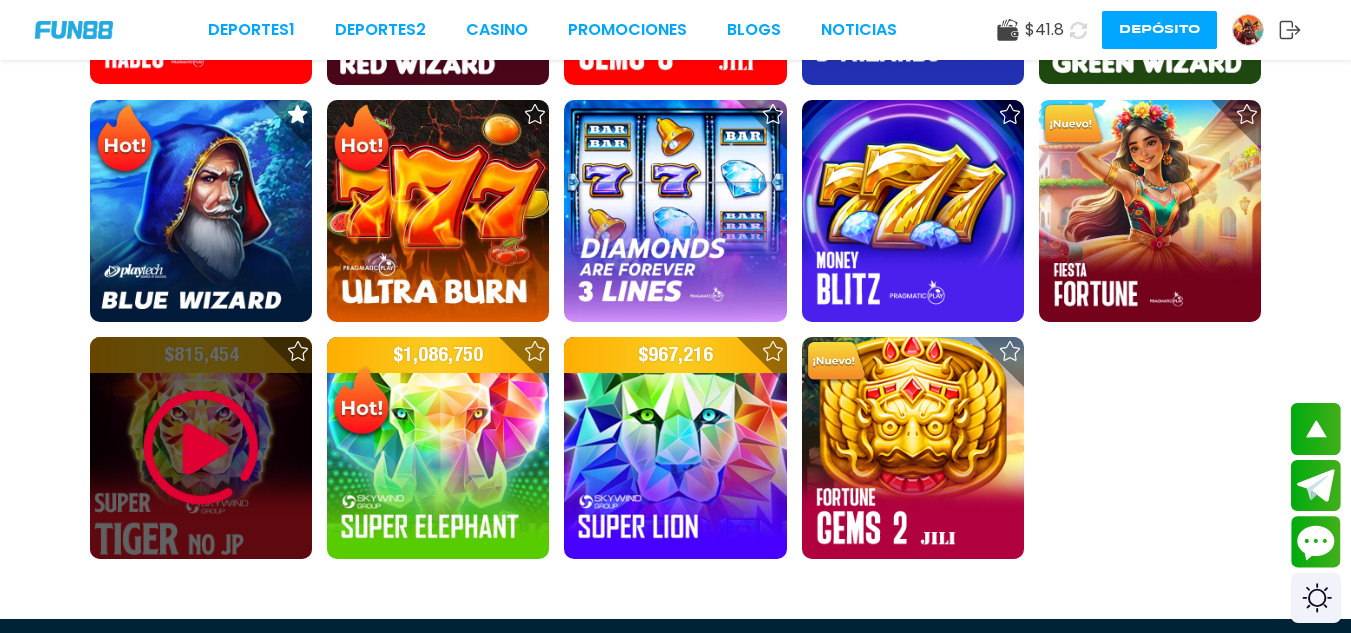 click at bounding box center [201, 448] 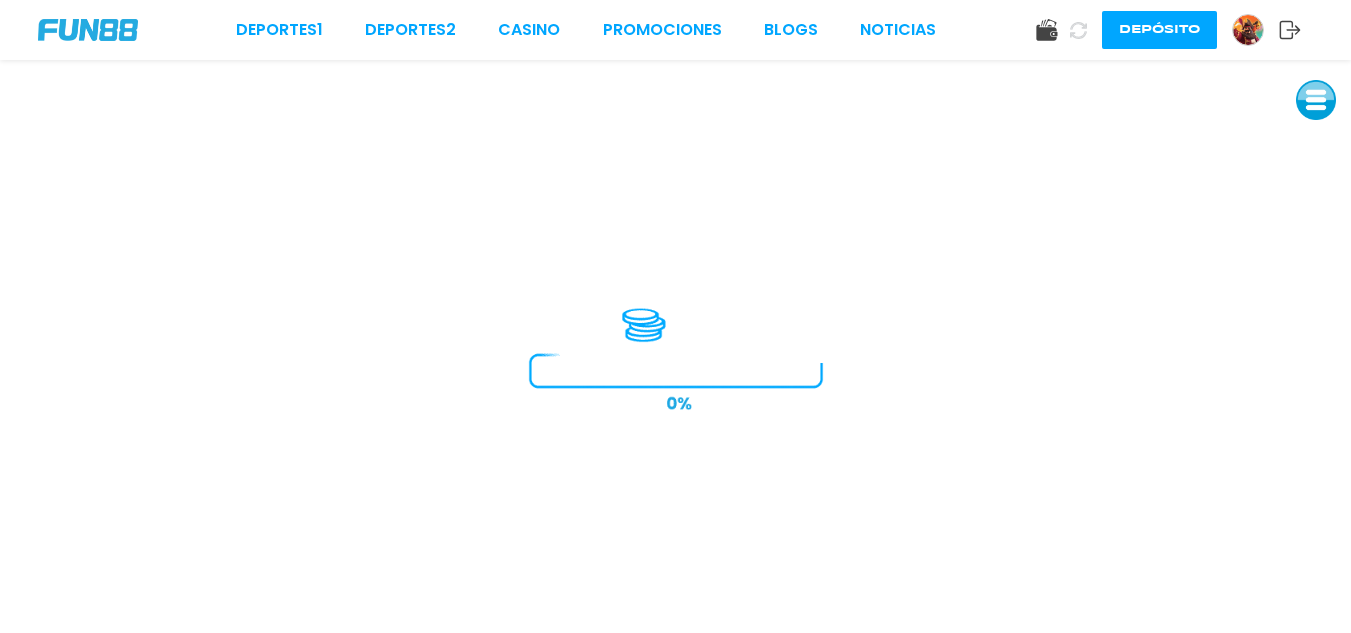 scroll, scrollTop: 0, scrollLeft: 0, axis: both 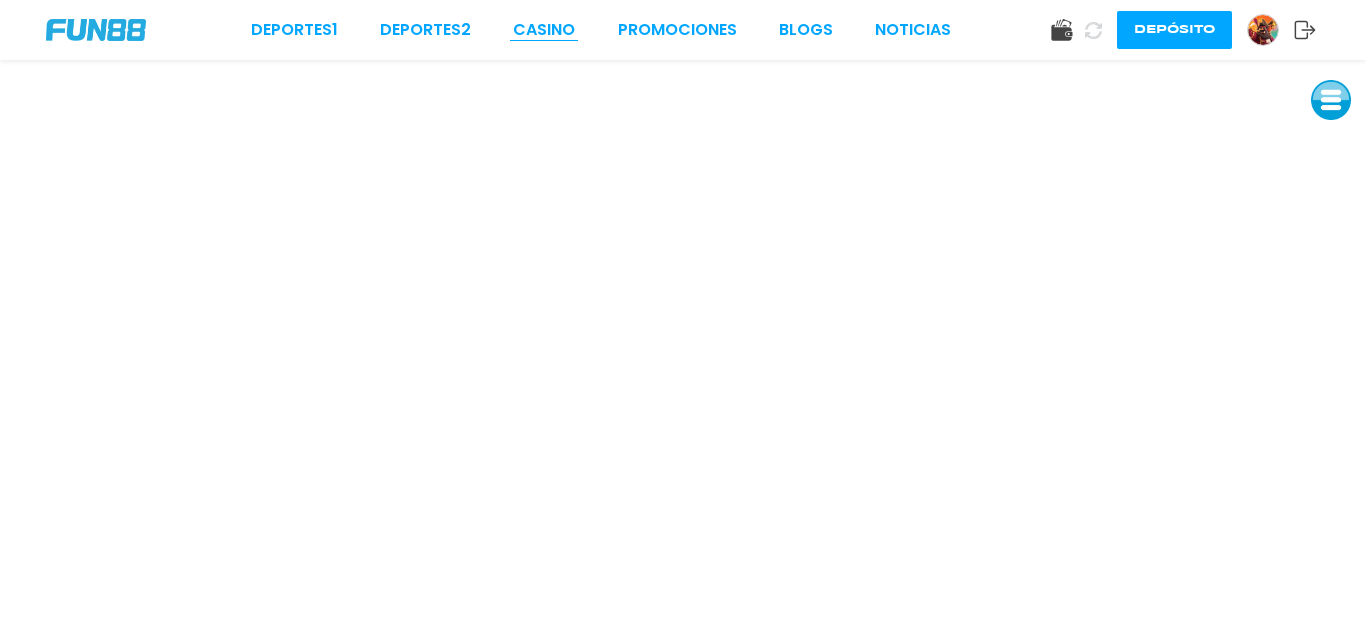 click on "CASINO" at bounding box center [544, 30] 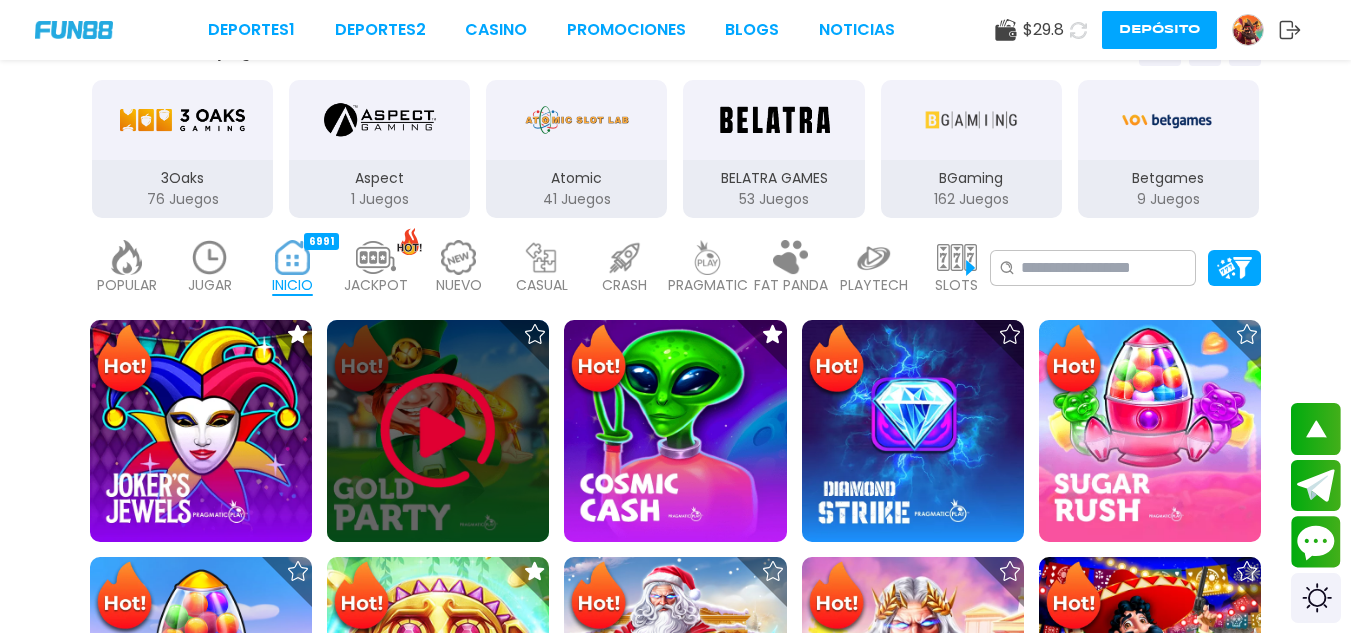 scroll, scrollTop: 360, scrollLeft: 0, axis: vertical 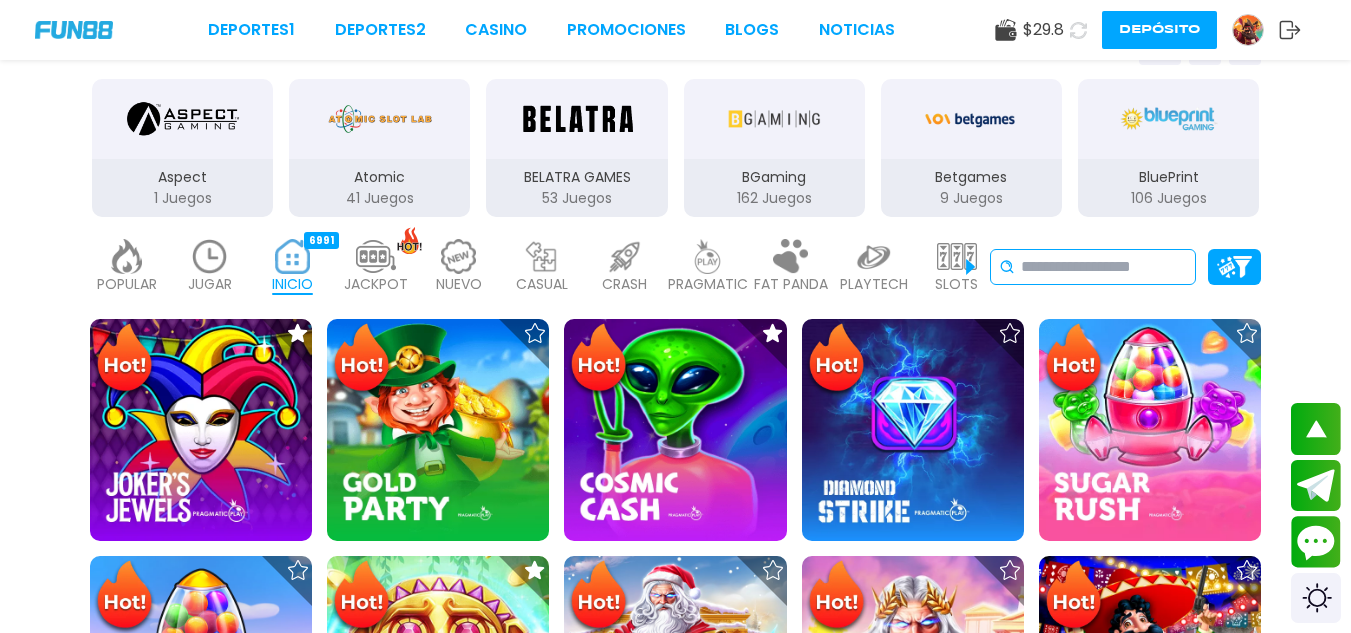 click at bounding box center (1104, 267) 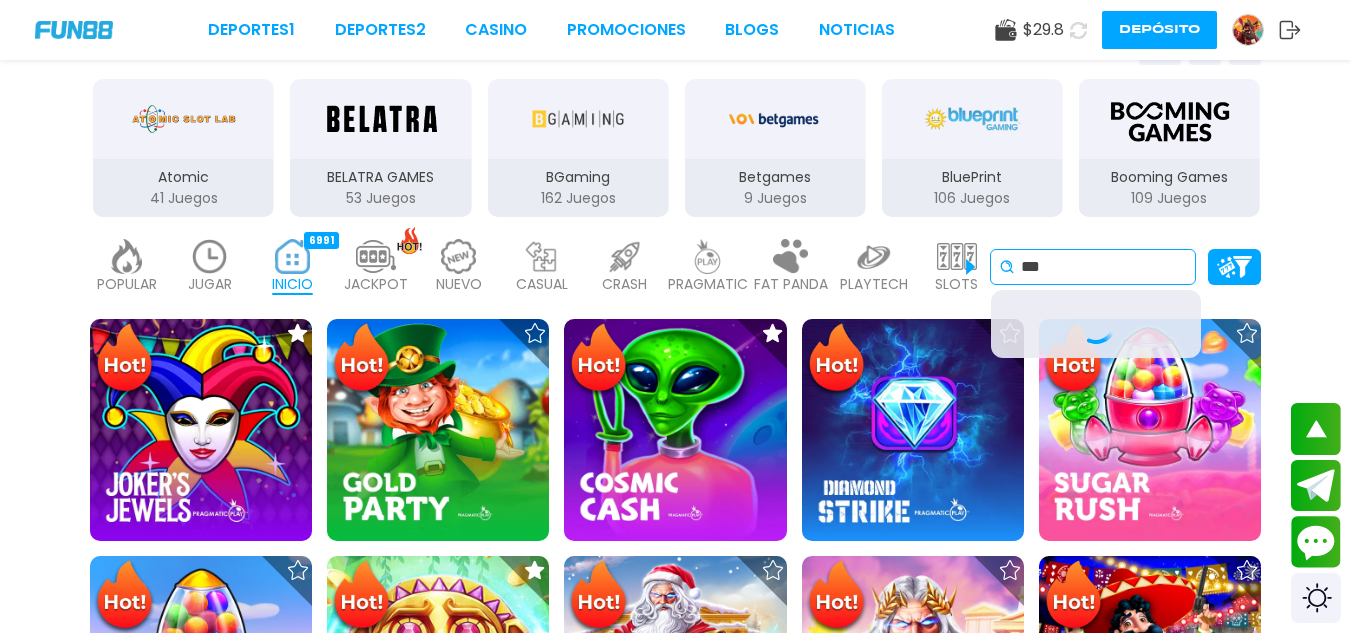 type on "*" 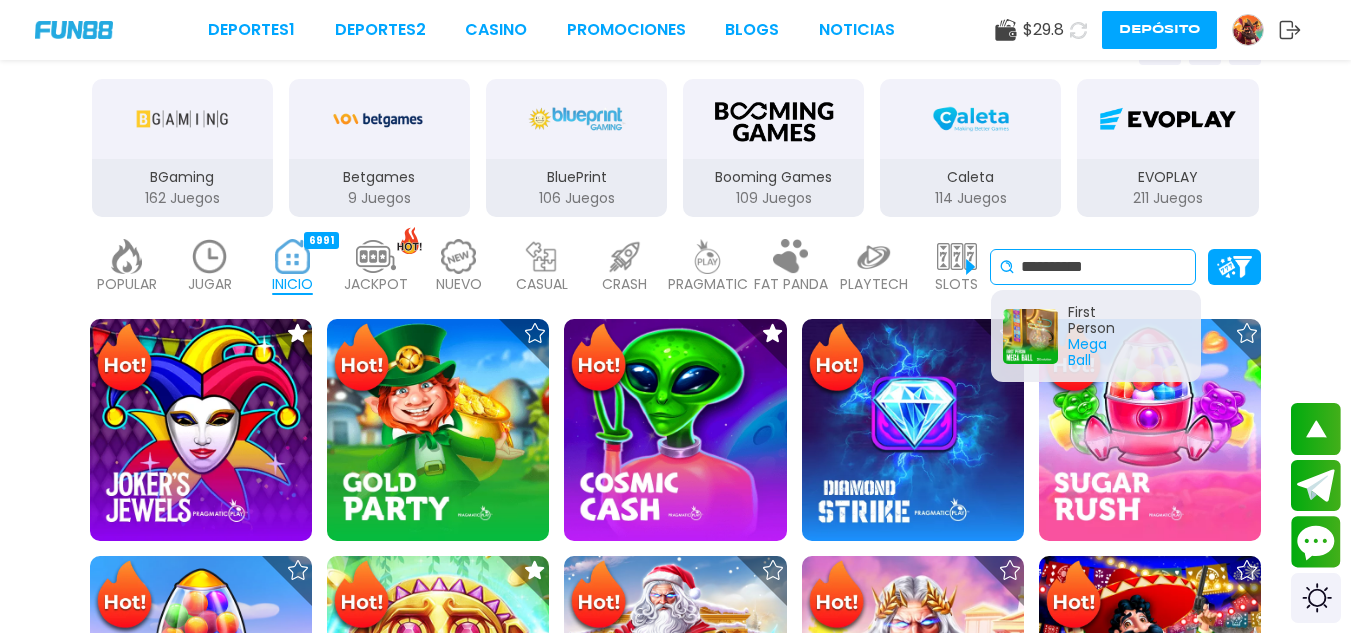 click on "*********" at bounding box center [1104, 267] 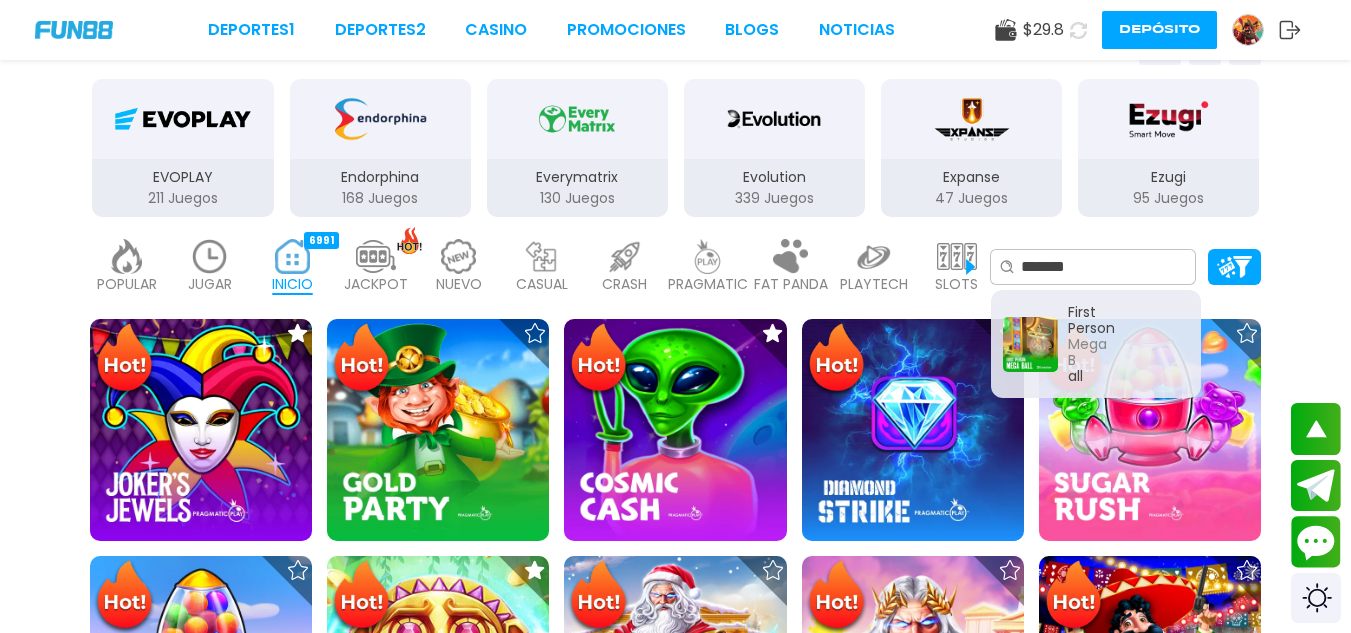 click at bounding box center (957, 256) 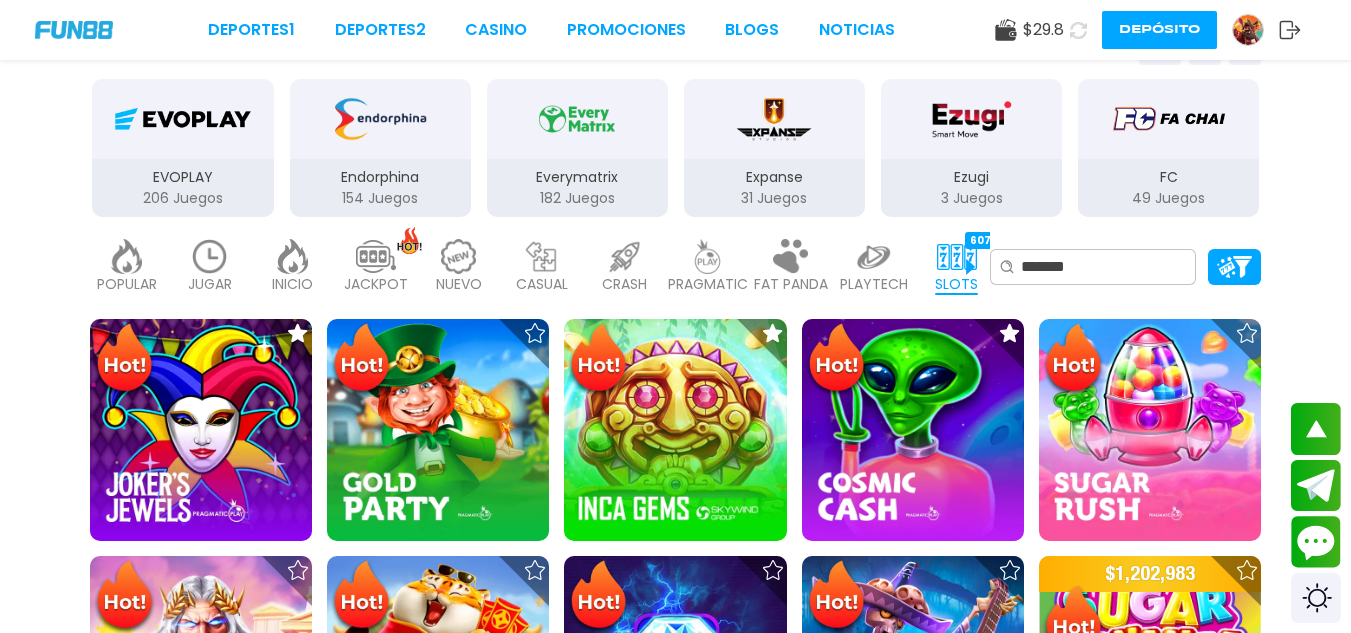 click at bounding box center [957, 256] 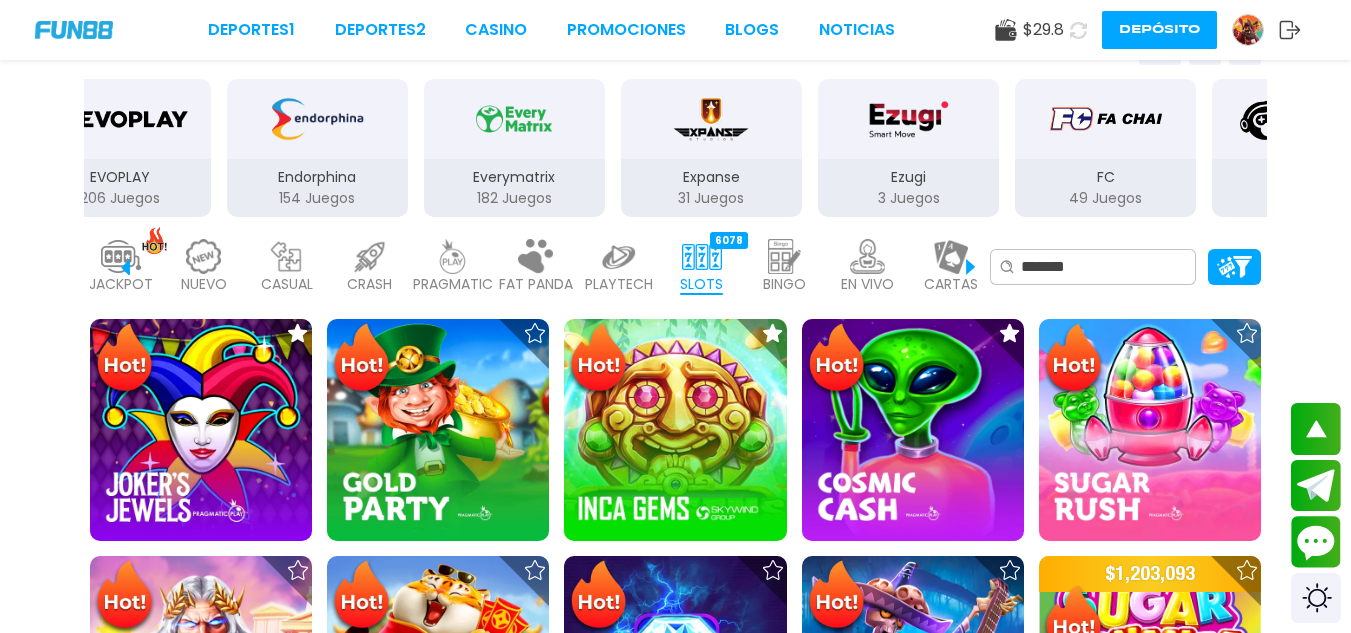 scroll, scrollTop: 0, scrollLeft: 442, axis: horizontal 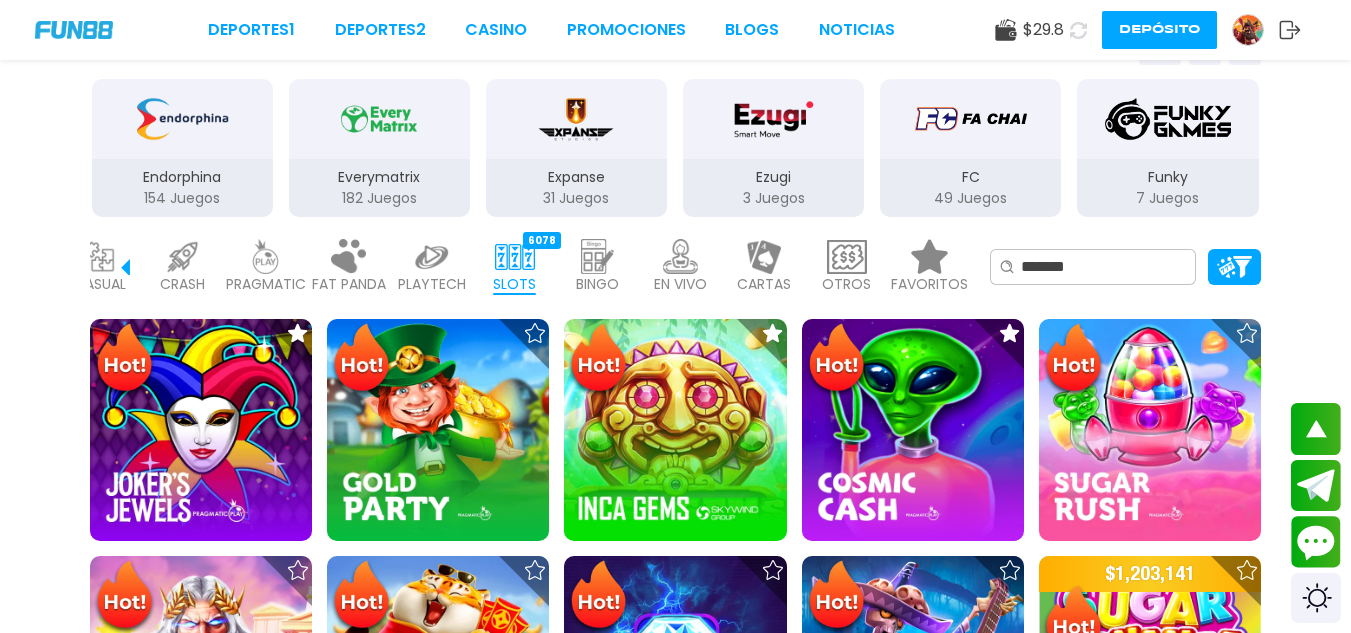 click on "EN VIVO" at bounding box center (680, 284) 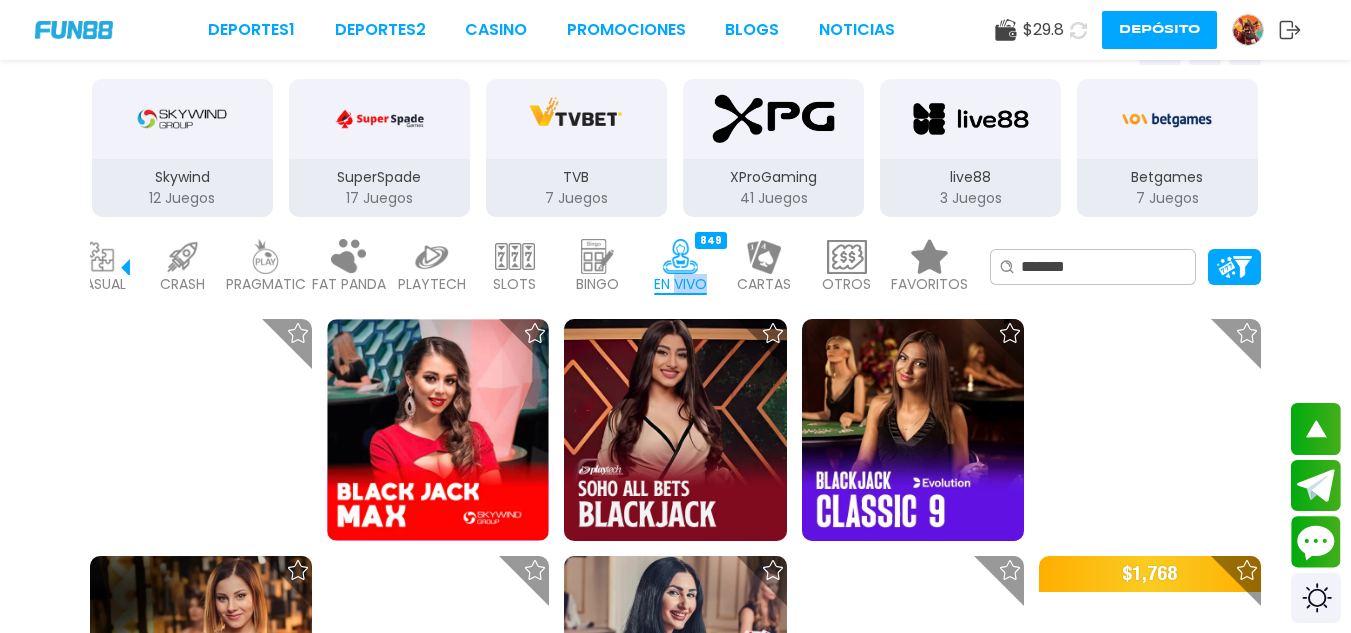 click on "EN VIVO" at bounding box center [680, 284] 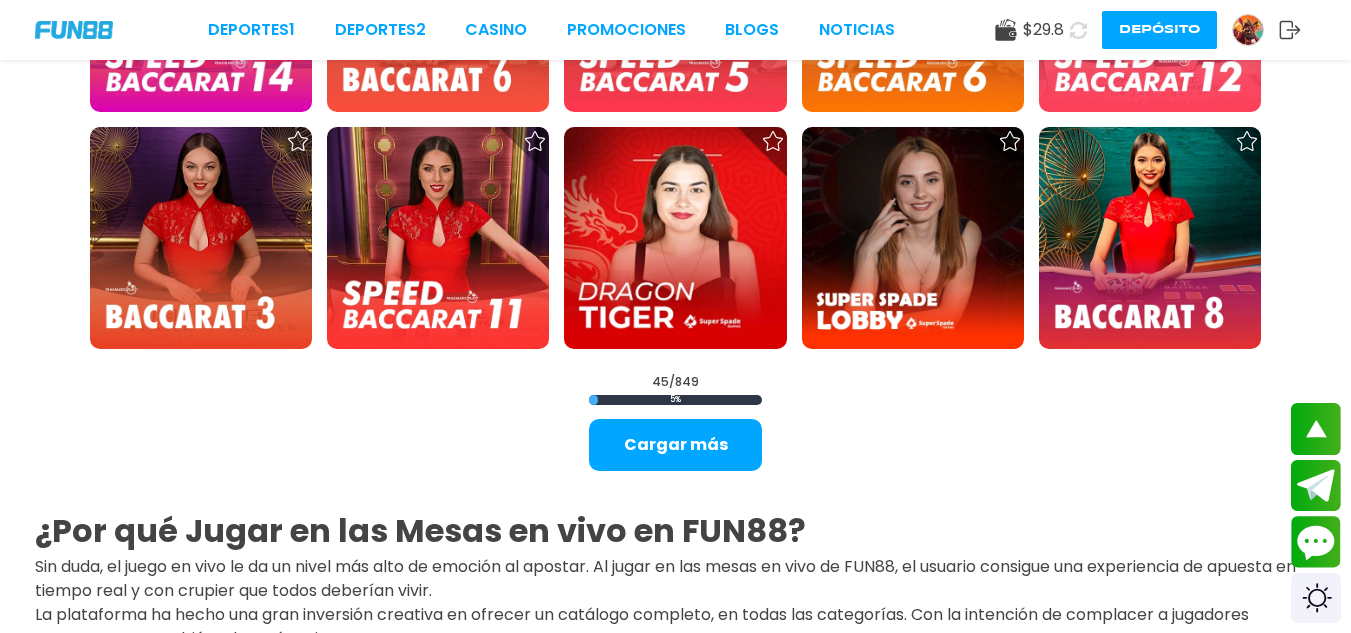 scroll, scrollTop: 2480, scrollLeft: 0, axis: vertical 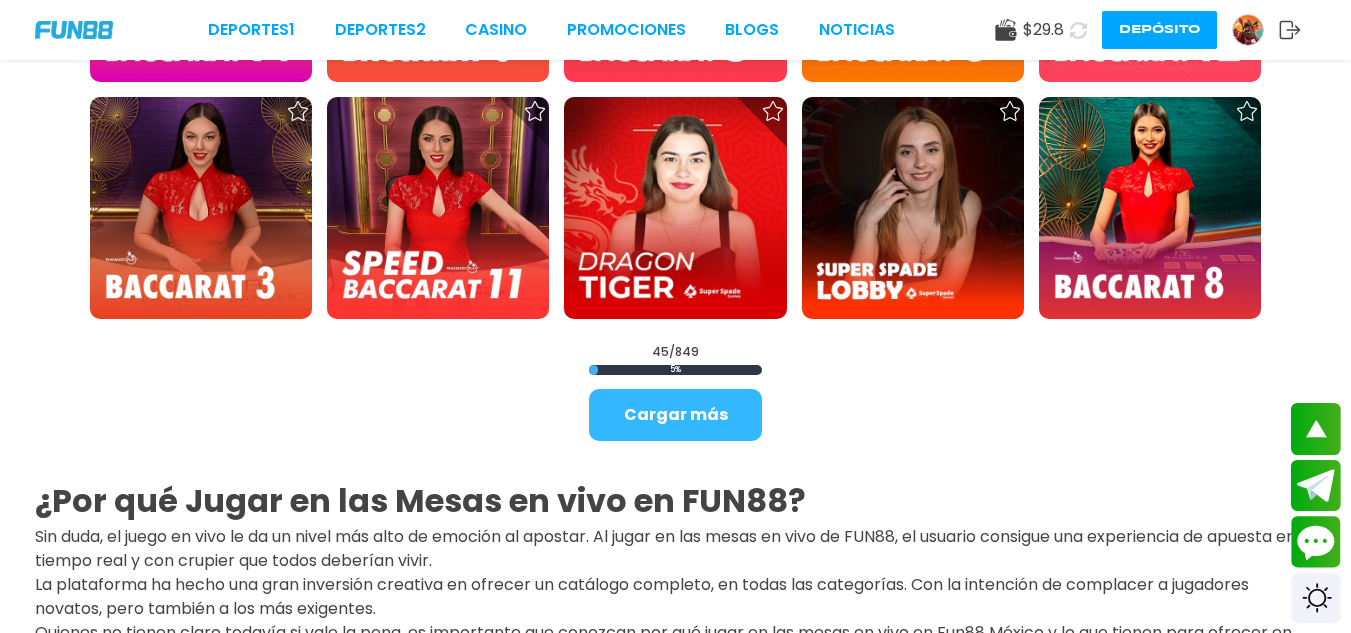 click on "Cargar más" at bounding box center [675, 415] 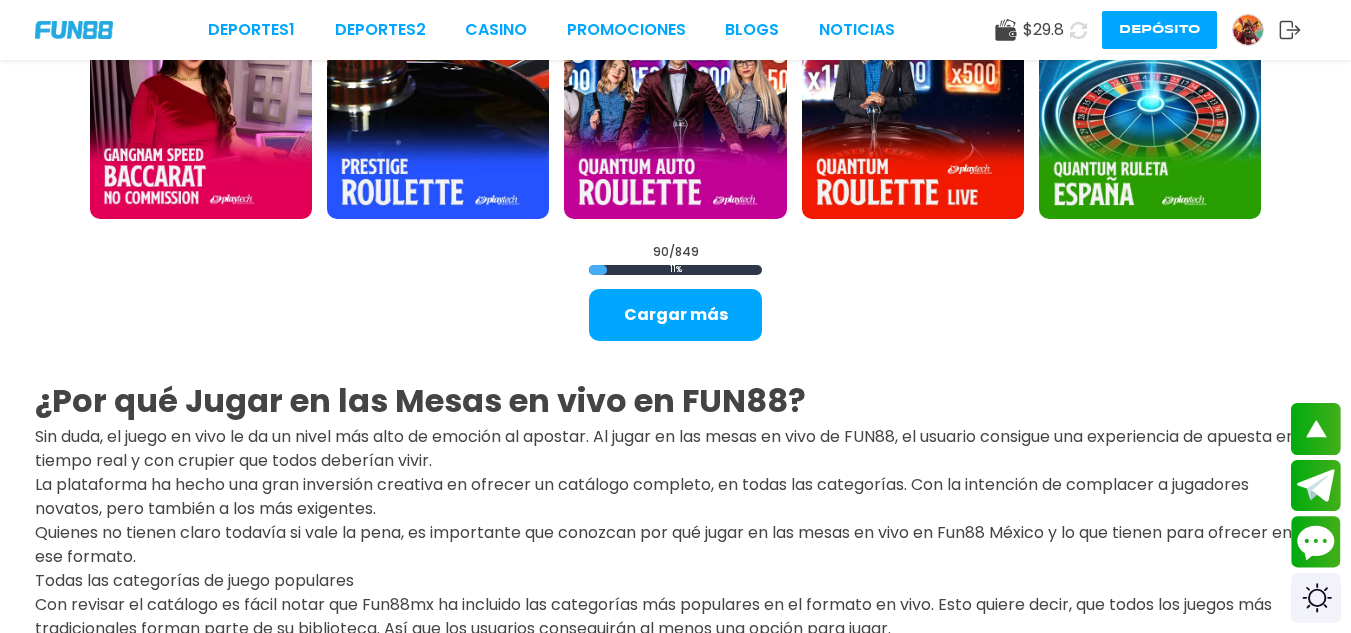 scroll, scrollTop: 4760, scrollLeft: 0, axis: vertical 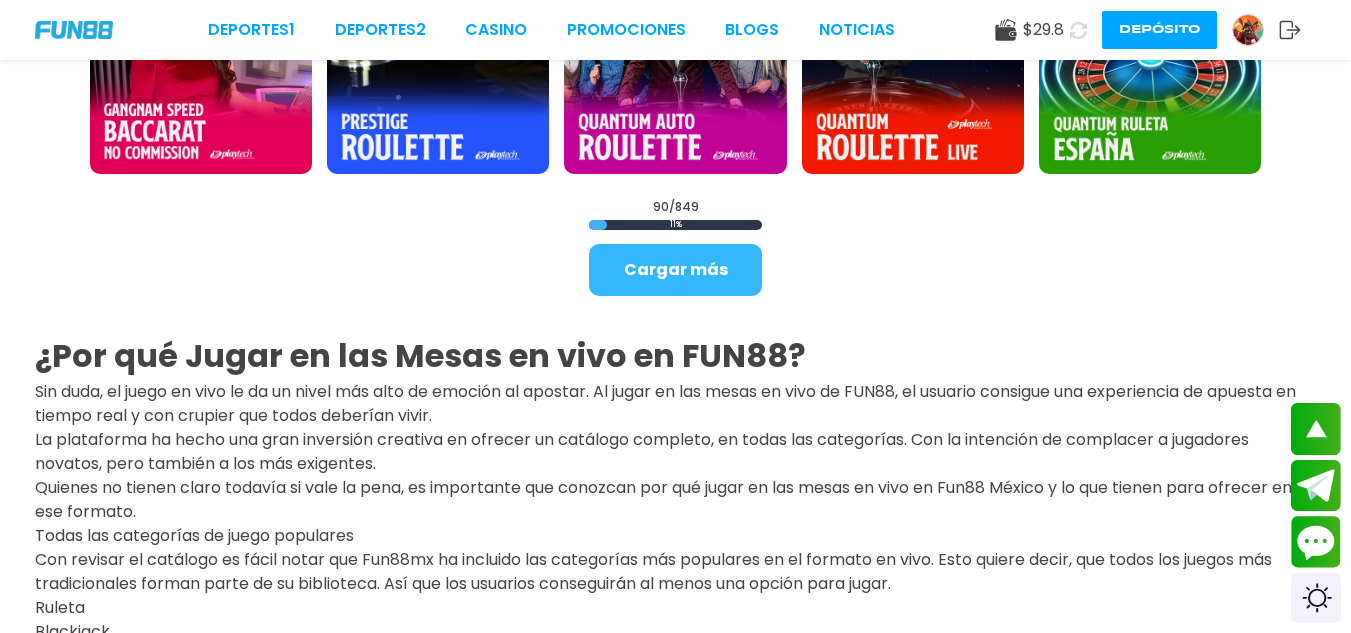 click on "Cargar más" at bounding box center (675, 270) 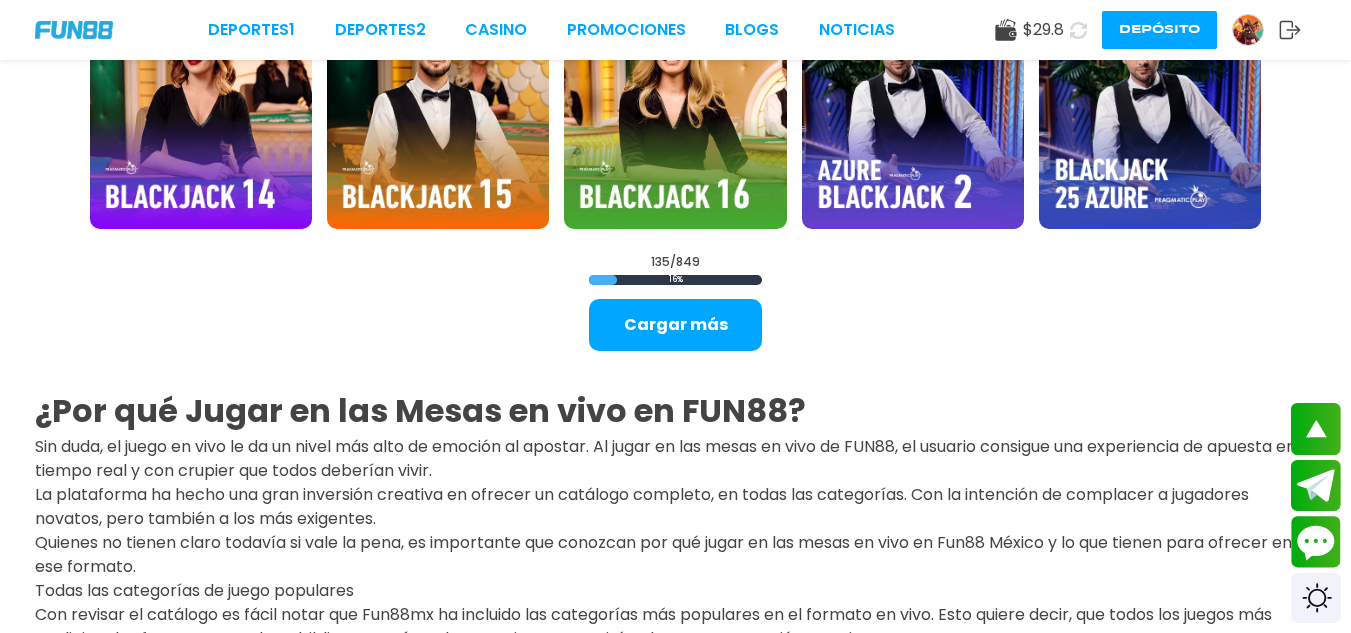 scroll, scrollTop: 6880, scrollLeft: 0, axis: vertical 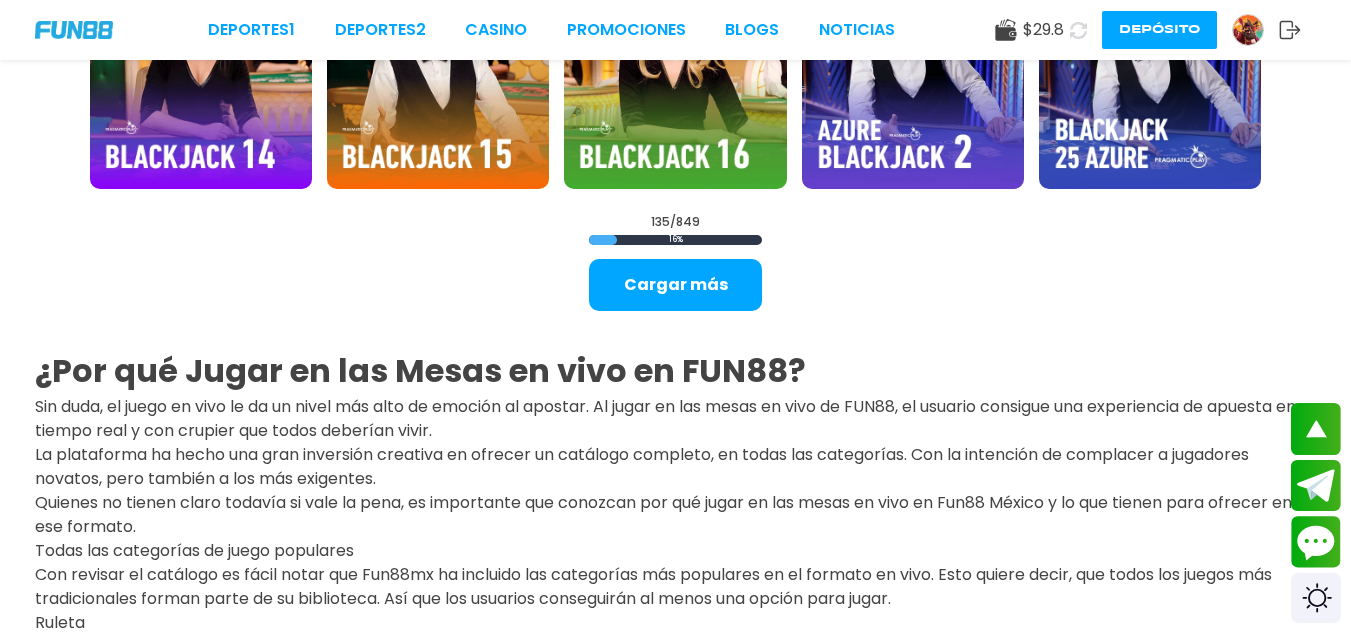 click on "Cargar más" at bounding box center (675, 285) 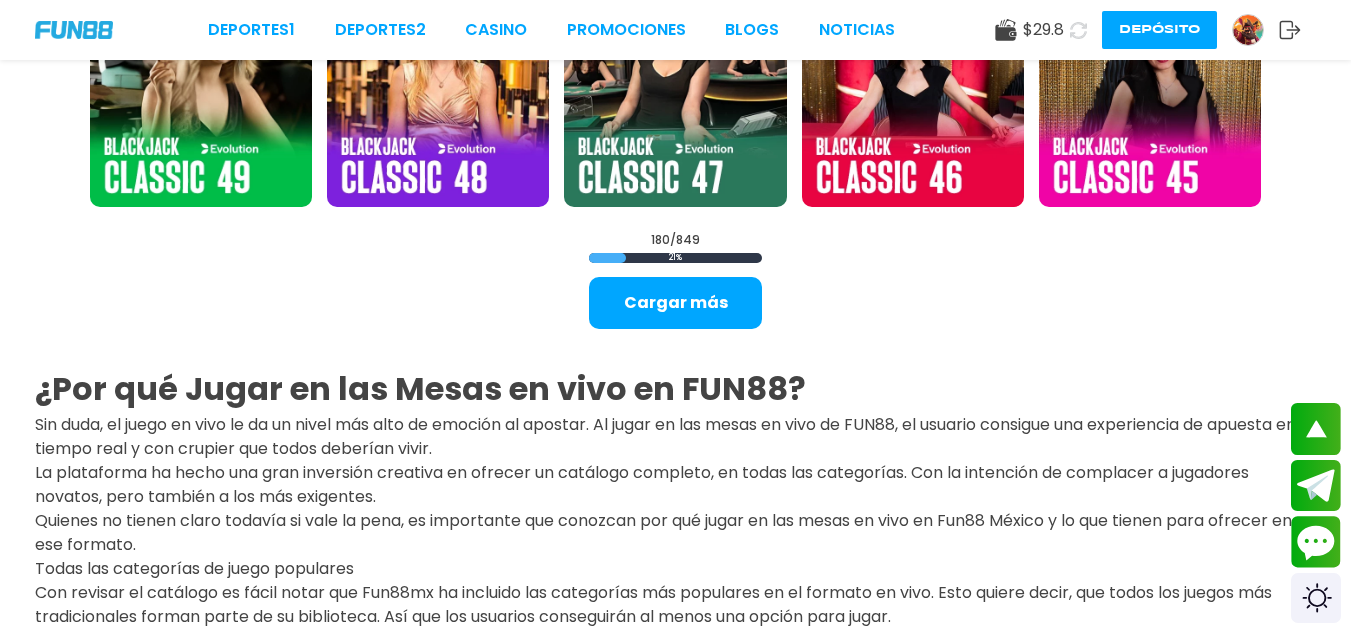 scroll, scrollTop: 9000, scrollLeft: 0, axis: vertical 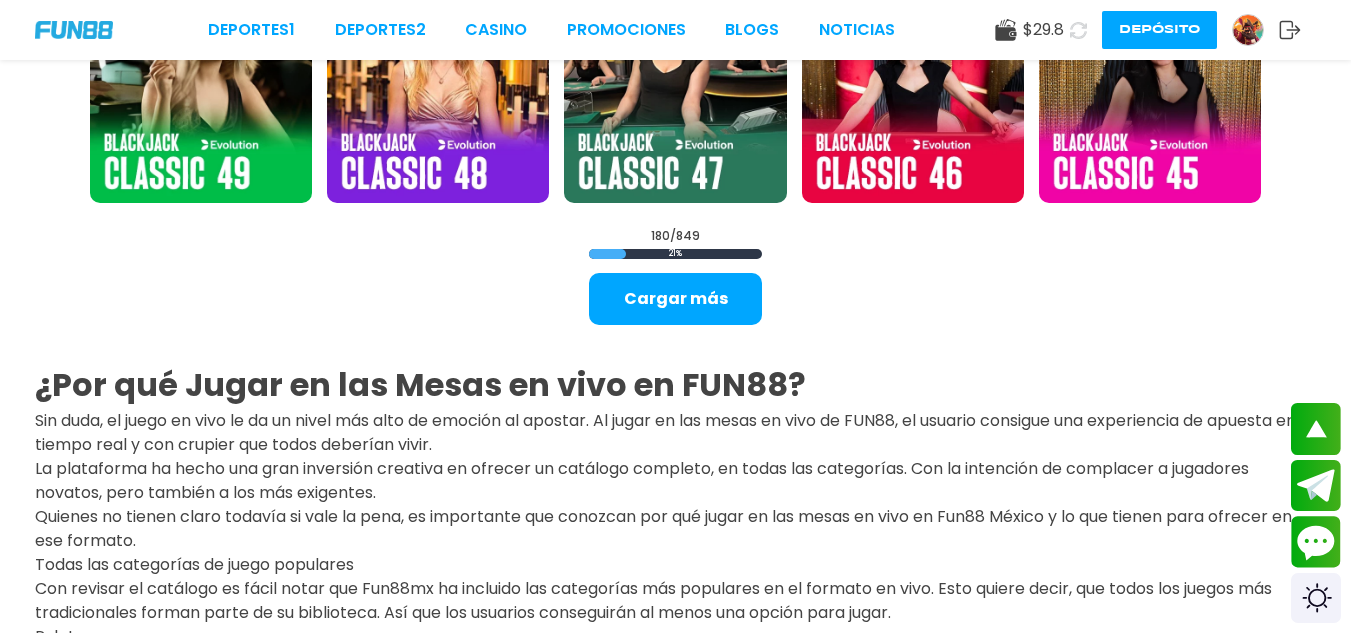 click on "Cargar más" at bounding box center (675, 299) 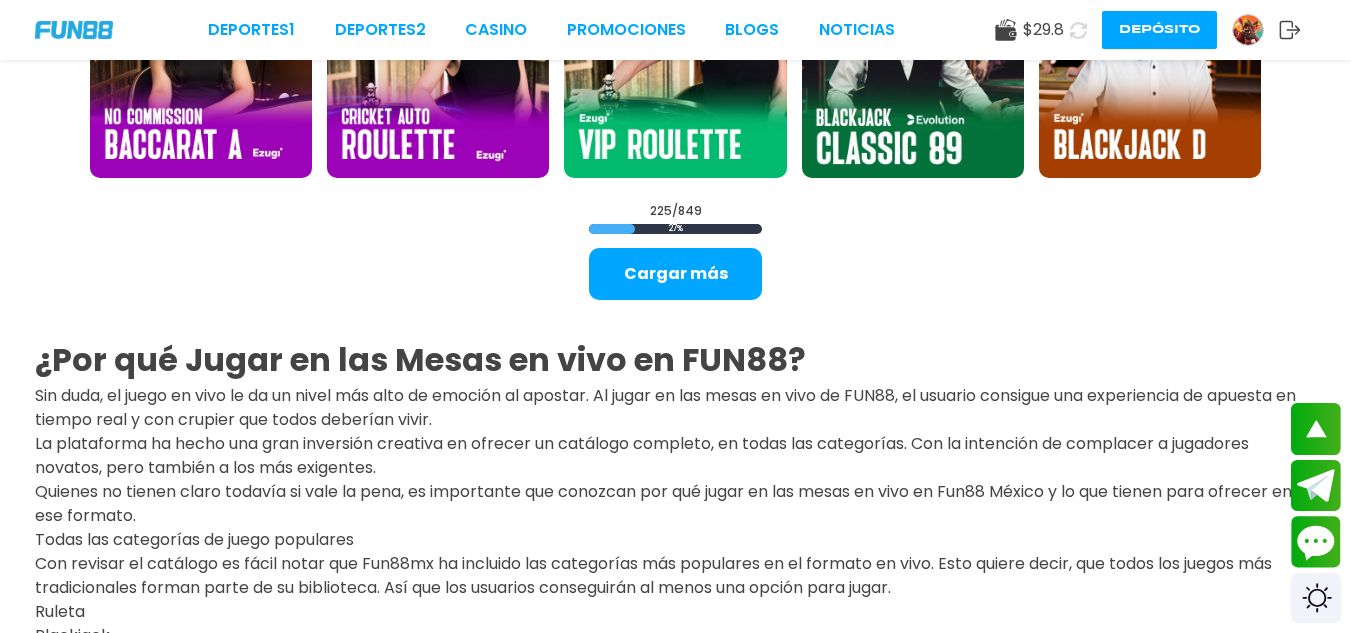 click on "Cargar más" at bounding box center (675, 274) 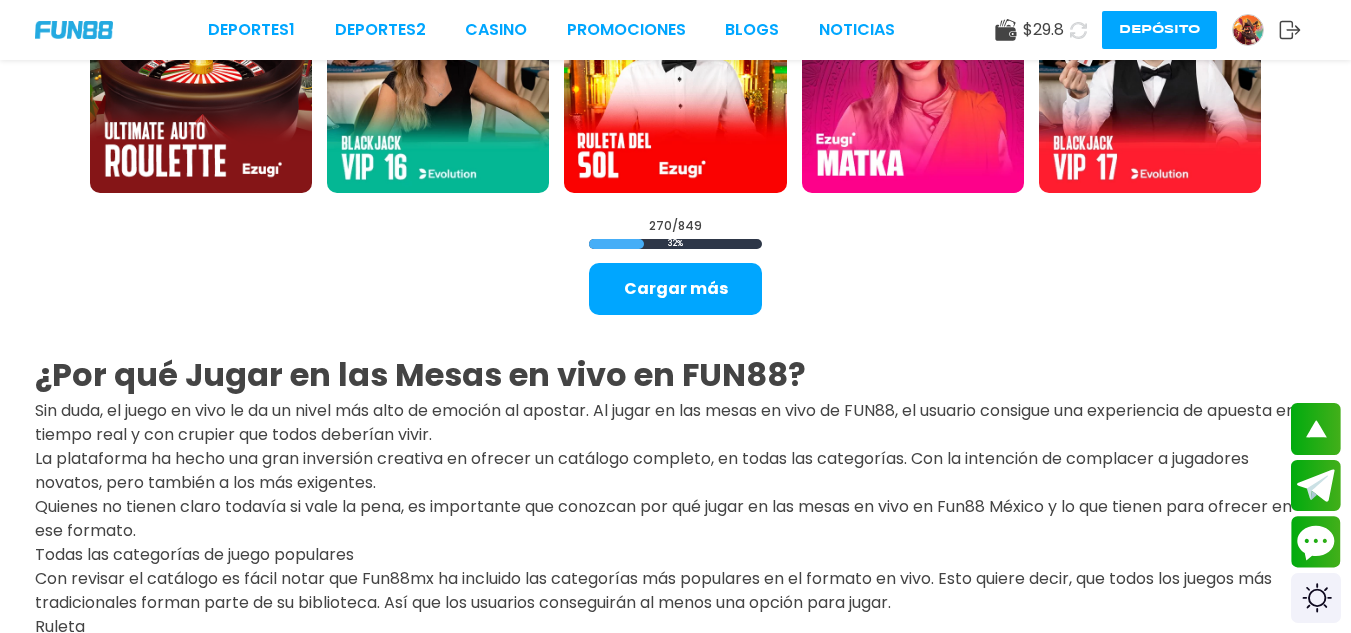 click on "Cargar más" at bounding box center (675, 289) 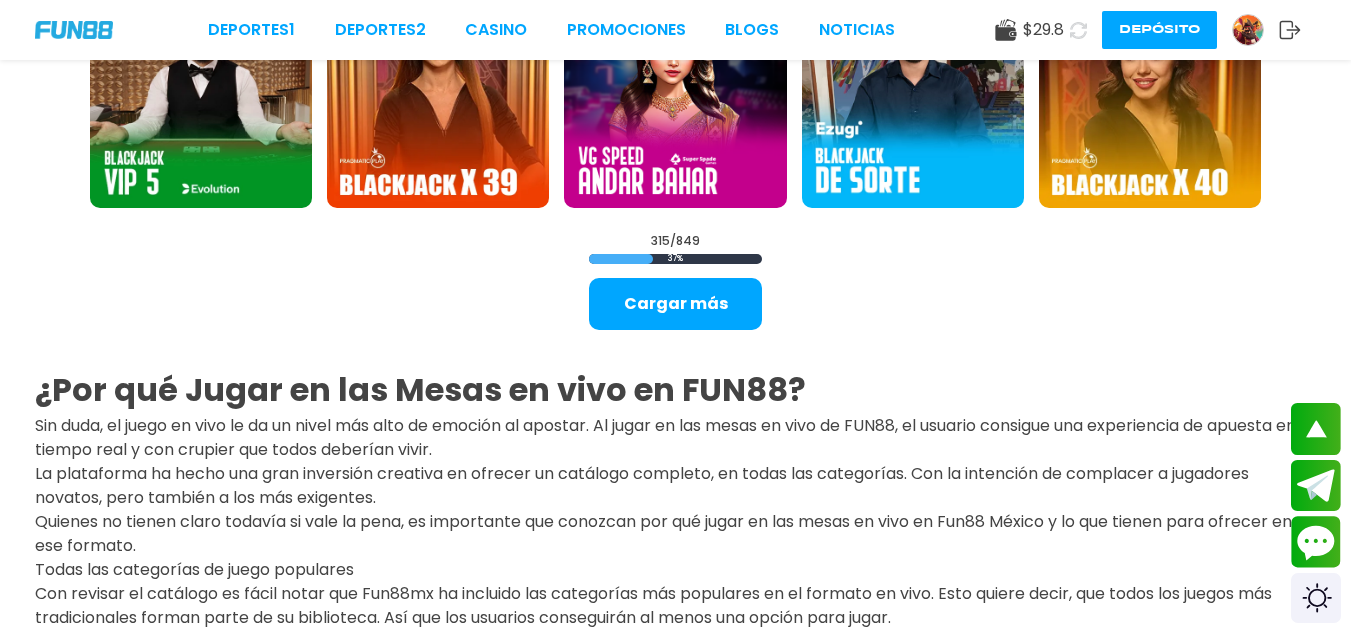 click on "Cargar más" at bounding box center [675, 304] 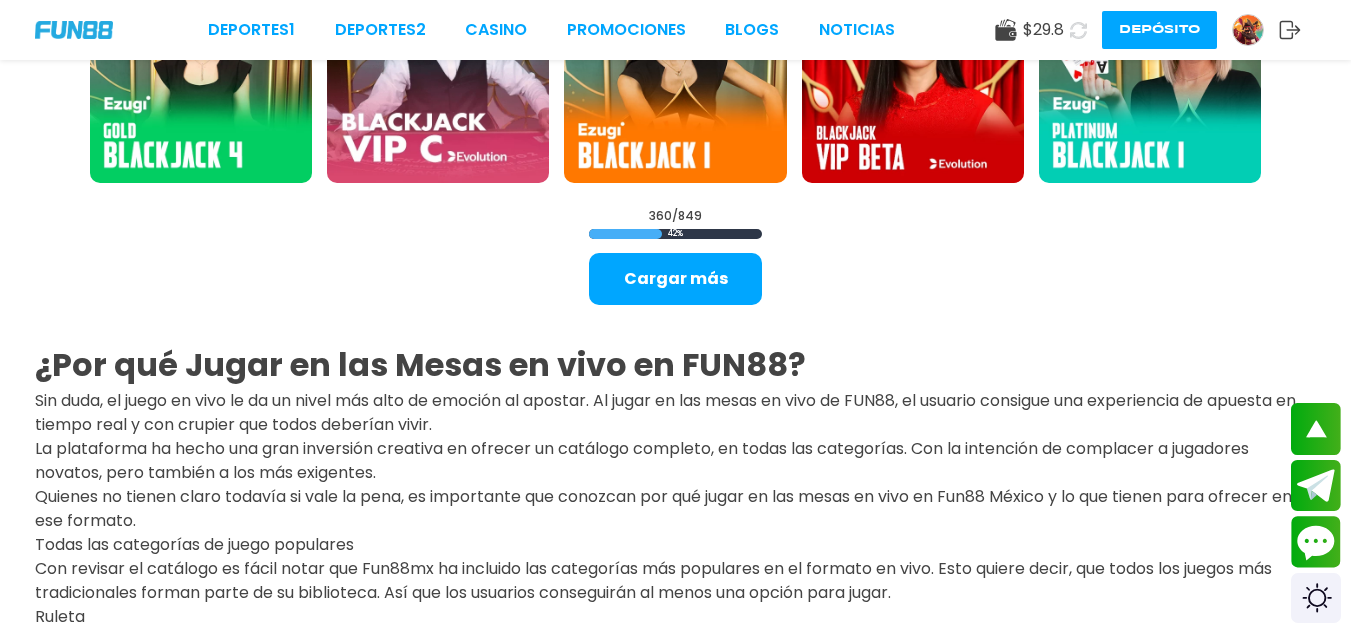 click on "Cargar más" at bounding box center (675, 279) 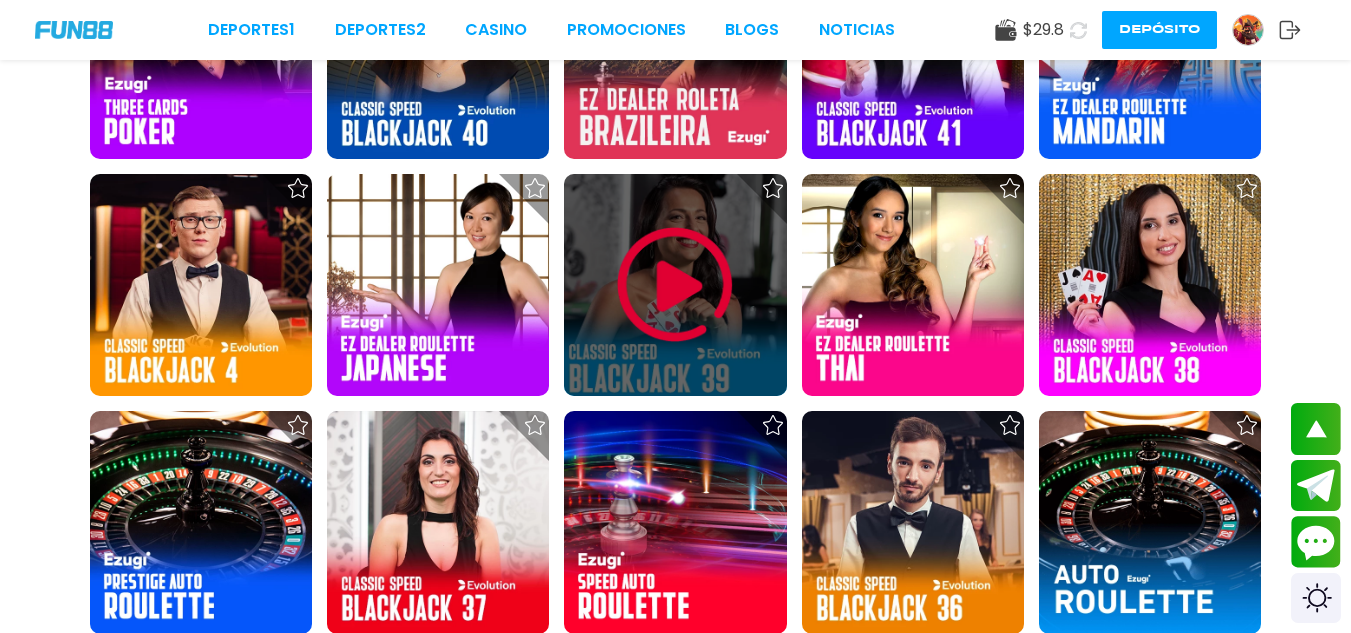 scroll, scrollTop: 19280, scrollLeft: 0, axis: vertical 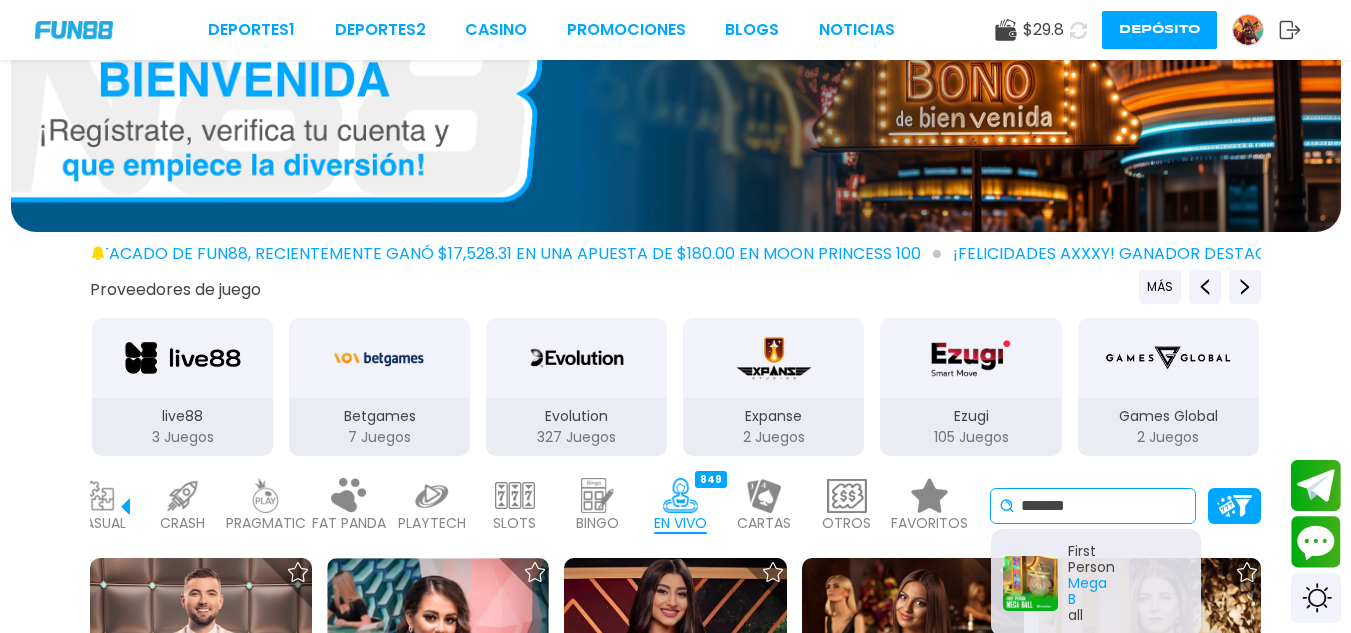 click on "******" at bounding box center [1104, 506] 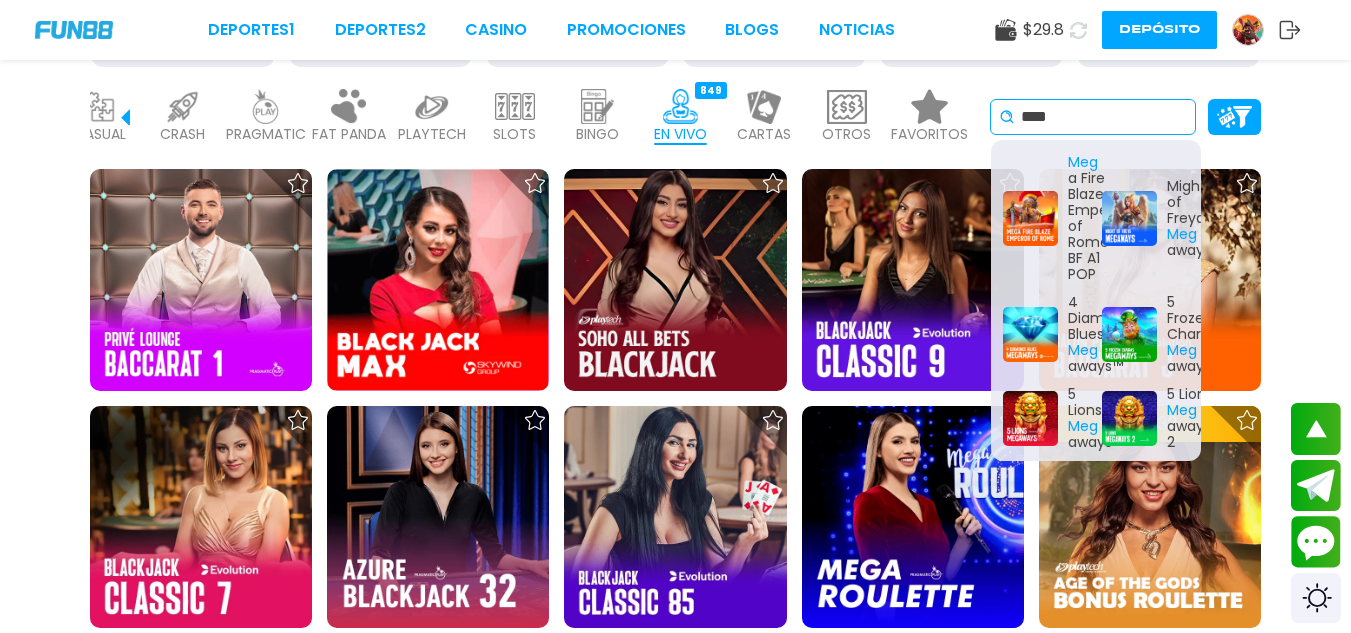 scroll, scrollTop: 521, scrollLeft: 0, axis: vertical 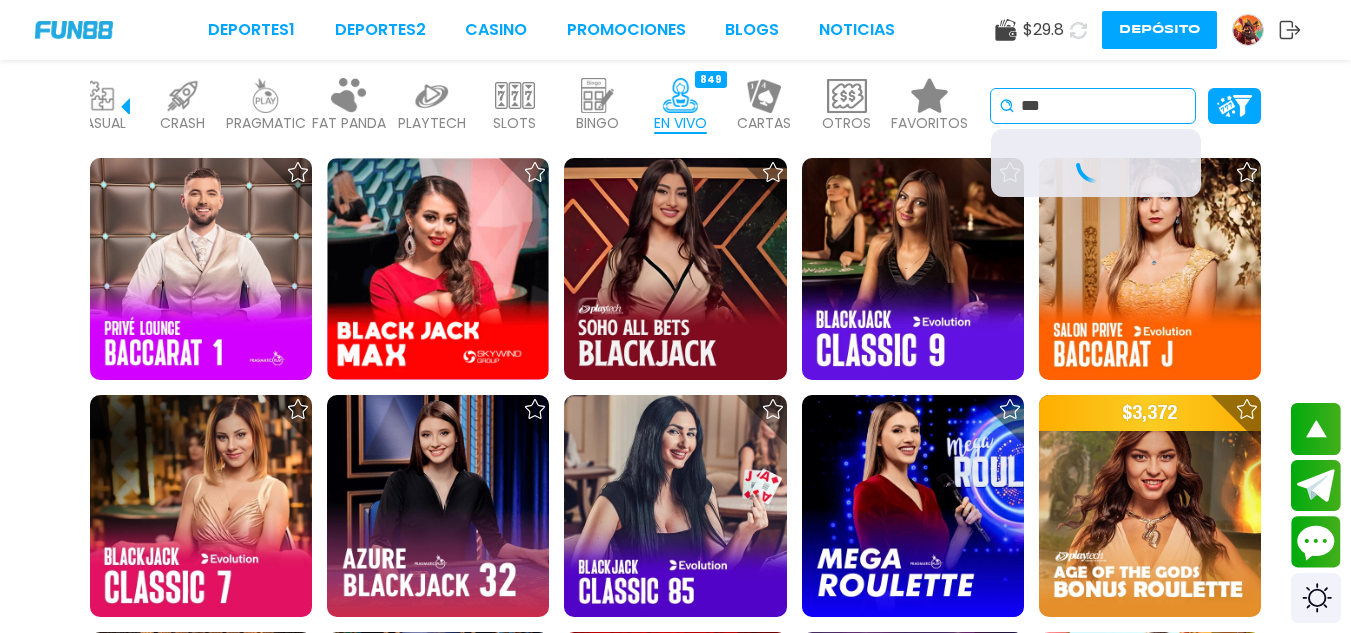 type on "*" 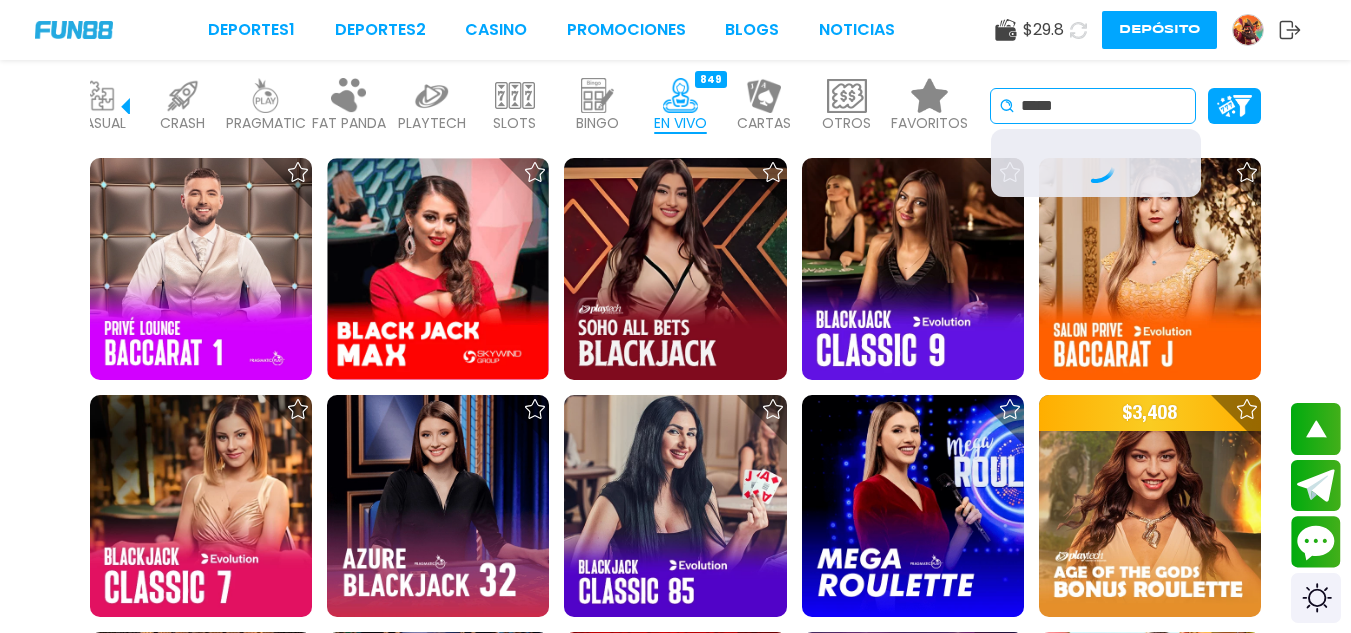 type on "*****" 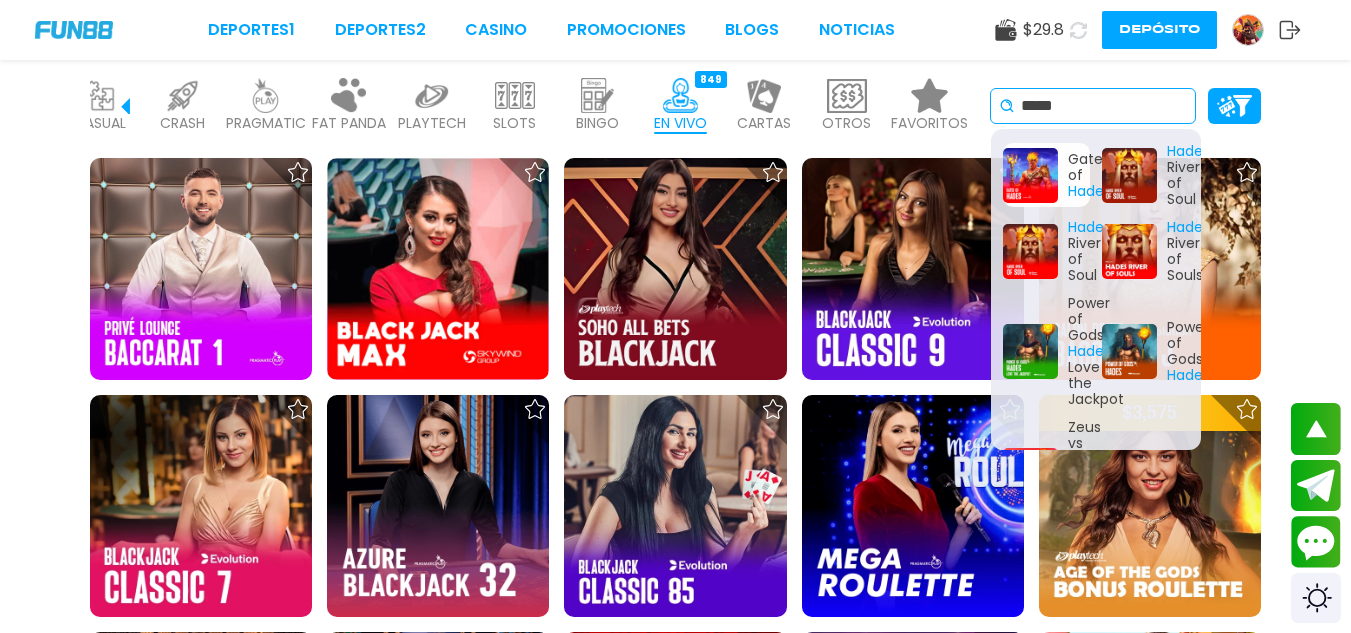click on "¡FELICIDADES jxxx1! GANADOR DESTACADO DE FUN88, RECIENTEMENTE GANÓ $17,528.31 EN UNA APUESTA DE $180.00 EN Moon Princess 100 ¡FELICIDADES axxxy! GANADOR DESTACADO DE FUN88, RECIENTEMENTE GANÓ $12,370.00 EN UNA APUESTA DE $50.00 EN Moon Princess 100 ¡FELICIDADES jdxxxxx61! GANADOR DESTACADO DE FUN88, RECIENTEMENTE GANÓ $17,528.31 EN UNA APUESTA DE $180.00 EN Gates of Olympus Super Scatter Proveedores de juego MÁS Betgames 7   Juegos Evolution 327   Juegos Expanse 2   Juegos Ezugi 105   Juegos Games Global 2   Juegos InBet 1   Juegos MICRO GAMING 11   Juegos One Touch 3   Juegos Playtech 127   Juegos PragmaticPlay 184   Juegos Skywind 12   Juegos SuperSpade 17   Juegos TVB 7   Juegos XProGaming 41   Juegos live88 3   Juegos POPULAR 40 JUGAR 44 INICIO 6991 JACKPOT 133 NUEVO 979 CASUAL 17 CRASH 35 PRAGMATIC 492 FAT PANDA 9 PLAYTECH 41 SLOTS 6078 BINGO 143 EN VIVO 849 CARTAS 197 OTROS 334 FAVORITOS 7 ***** Gates of  Hades Hades  River of Soul Hades  River of Soul Hades  River of Souls Power of Gods?:  Hades" at bounding box center [675, 11120] 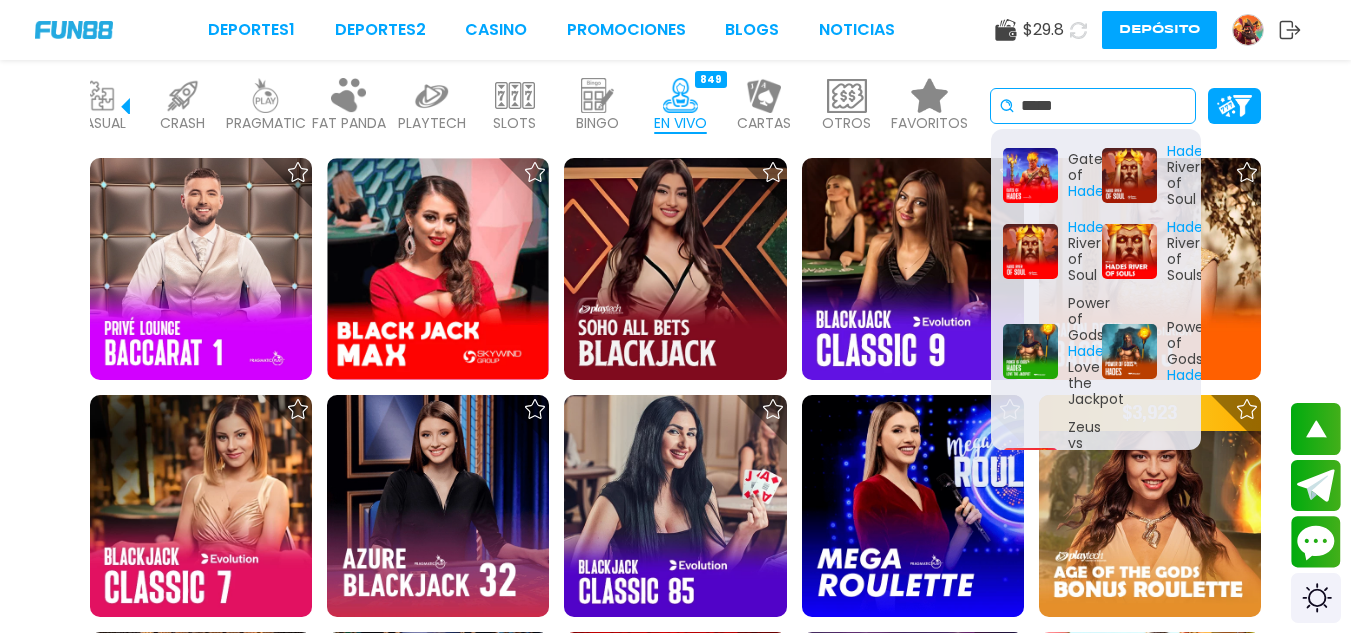click on "*****" at bounding box center [1104, 106] 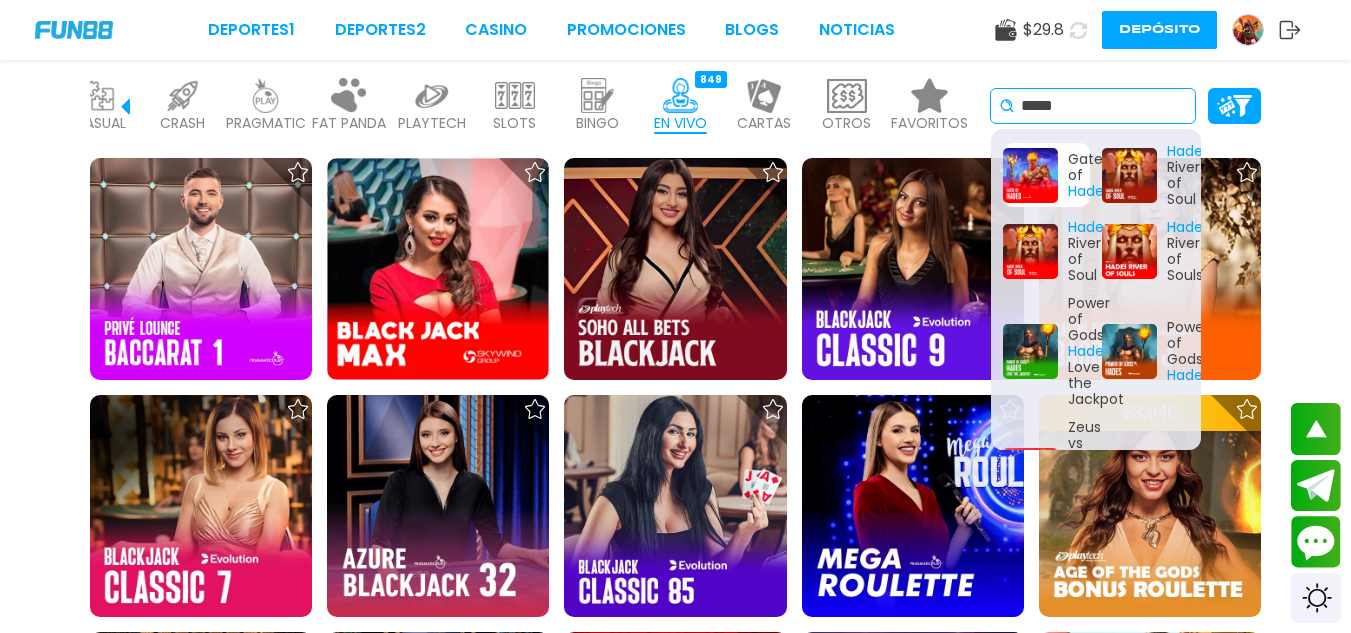 click on "¡FELICIDADES jxxx1! GANADOR DESTACADO DE FUN88, RECIENTEMENTE GANÓ $17,528.31 EN UNA APUESTA DE $180.00 EN Moon Princess 100 ¡FELICIDADES axxxy! GANADOR DESTACADO DE FUN88, RECIENTEMENTE GANÓ $12,370.00 EN UNA APUESTA DE $50.00 EN Moon Princess 100 ¡FELICIDADES jdxxxxx61! GANADOR DESTACADO DE FUN88, RECIENTEMENTE GANÓ $17,528.31 EN UNA APUESTA DE $180.00 EN Gates of Olympus Super Scatter Proveedores de juego MÁS Betgames 7   Juegos Evolution 327   Juegos Expanse 2   Juegos Ezugi 105   Juegos Games Global 2   Juegos InBet 1   Juegos MICRO GAMING 11   Juegos One Touch 3   Juegos Playtech 127   Juegos PragmaticPlay 184   Juegos Skywind 12   Juegos SuperSpade 17   Juegos TVB 7   Juegos XProGaming 41   Juegos live88 3   Juegos POPULAR 40 JUGAR 44 INICIO 6991 JACKPOT 133 NUEVO 979 CASUAL 17 CRASH 35 PRAGMATIC 492 FAT PANDA 9 PLAYTECH 41 SLOTS 6078 BINGO 143 EN VIVO 849 CARTAS 197 OTROS 334 FAVORITOS 7 ***** Gates of  Hades Hades  River of Soul Hades  River of Soul Hades  River of Souls Power of Gods?:  Hades" at bounding box center (675, 11120) 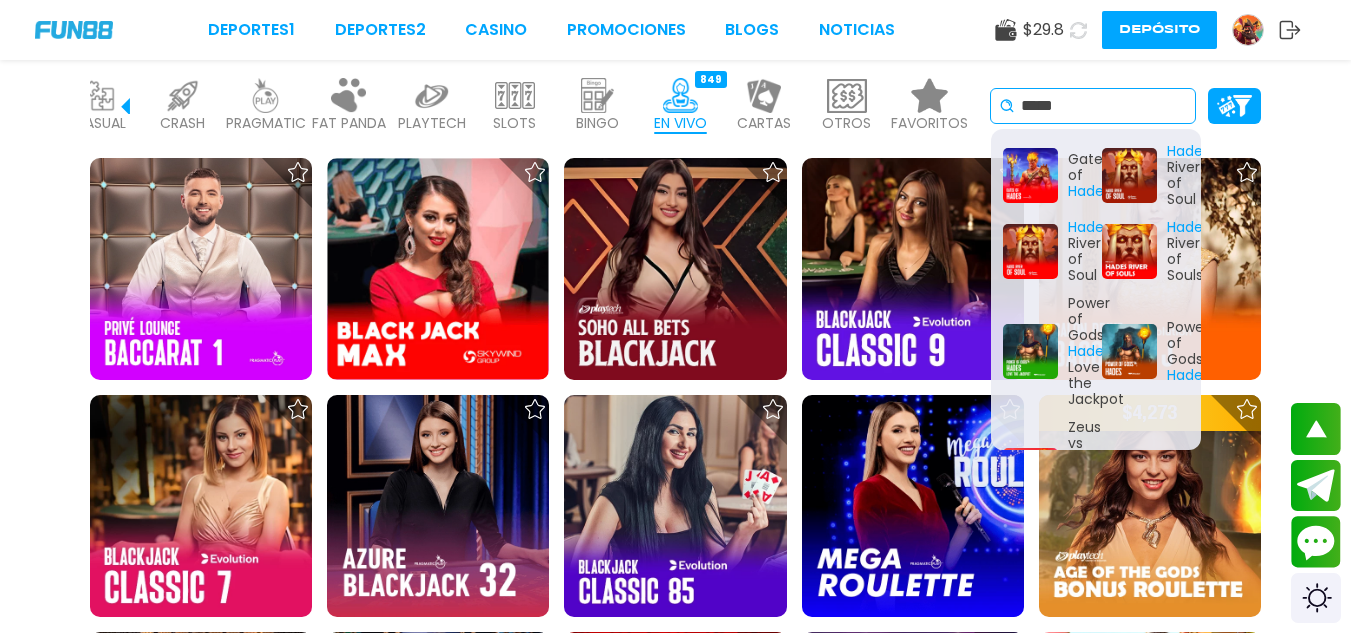 click on "*****" at bounding box center (1104, 106) 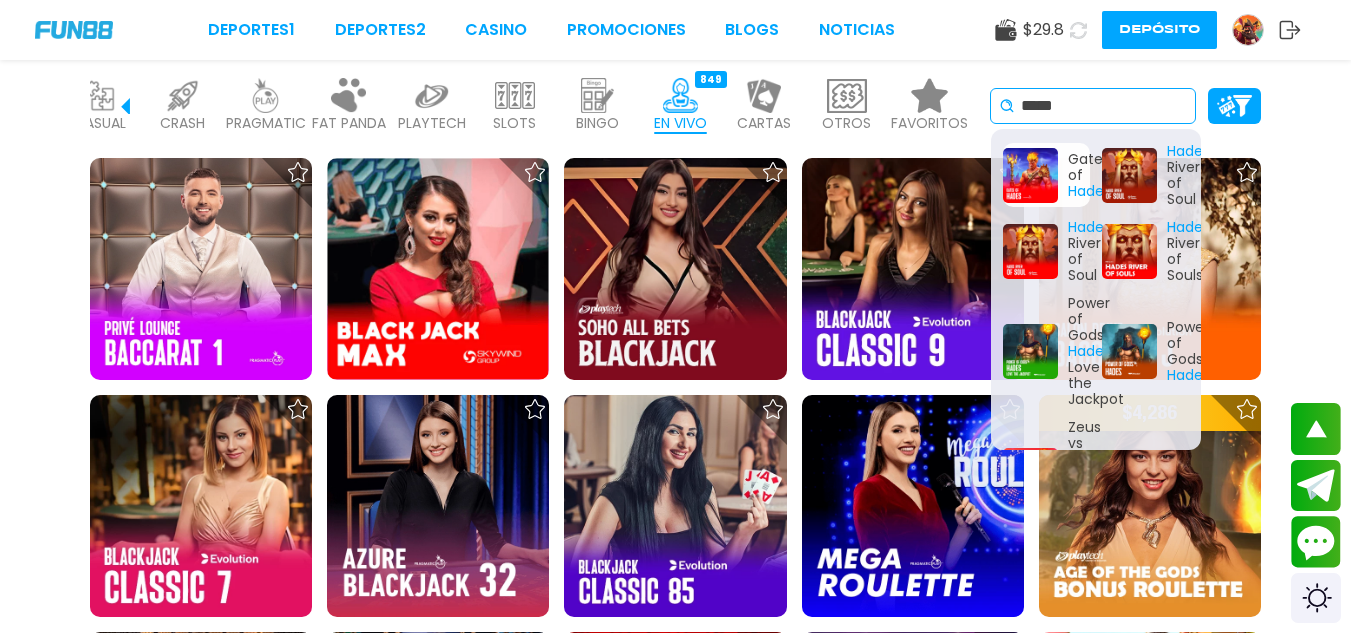 click on "¡FELICIDADES jxxx1! GANADOR DESTACADO DE FUN88, RECIENTEMENTE GANÓ $17,528.31 EN UNA APUESTA DE $180.00 EN Moon Princess 100 ¡FELICIDADES axxxy! GANADOR DESTACADO DE FUN88, RECIENTEMENTE GANÓ $12,370.00 EN UNA APUESTA DE $50.00 EN Moon Princess 100 ¡FELICIDADES jdxxxxx61! GANADOR DESTACADO DE FUN88, RECIENTEMENTE GANÓ $17,528.31 EN UNA APUESTA DE $180.00 EN Gates of Olympus Super Scatter Proveedores de juego MÁS Betgames 7   Juegos Evolution 327   Juegos Expanse 2   Juegos Ezugi 105   Juegos Games Global 2   Juegos InBet 1   Juegos MICRO GAMING 11   Juegos One Touch 3   Juegos Playtech 127   Juegos PragmaticPlay 184   Juegos Skywind 12   Juegos SuperSpade 17   Juegos TVB 7   Juegos XProGaming 41   Juegos live88 3   Juegos POPULAR 40 JUGAR 44 INICIO 6991 JACKPOT 133 NUEVO 979 CASUAL 17 CRASH 35 PRAGMATIC 492 FAT PANDA 9 PLAYTECH 41 SLOTS 6078 BINGO 143 EN VIVO 849 CARTAS 197 OTROS 334 FAVORITOS 7 ***** Gates of  Hades Hades  River of Soul Hades  River of Soul Hades  River of Souls Power of Gods?:  Hades" at bounding box center (675, 11120) 